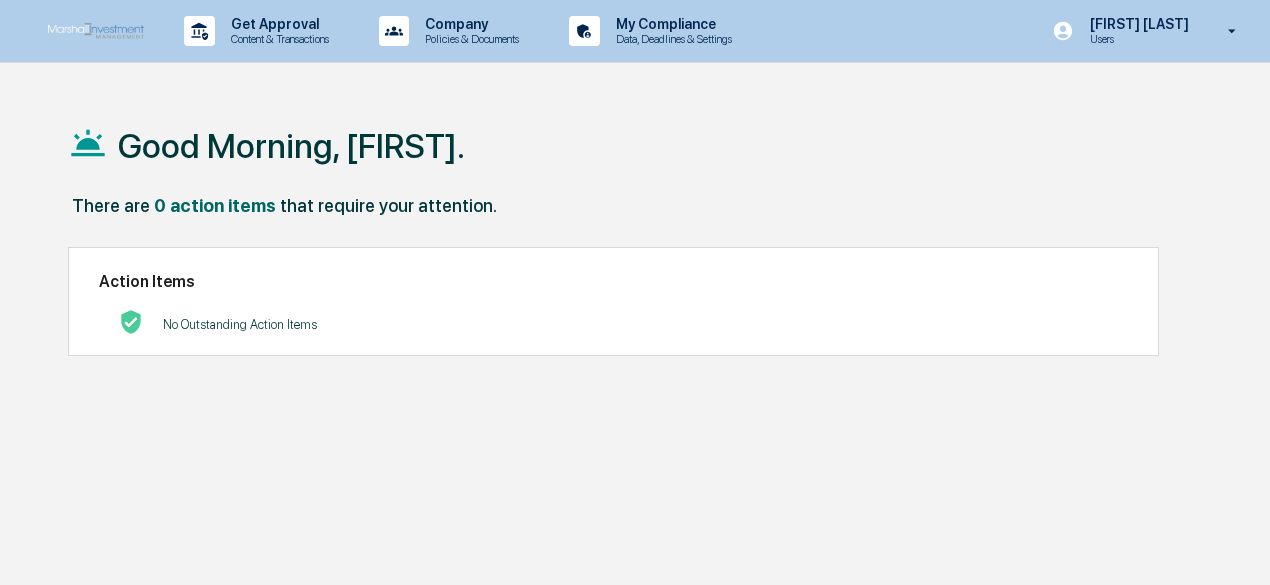 scroll, scrollTop: 0, scrollLeft: 0, axis: both 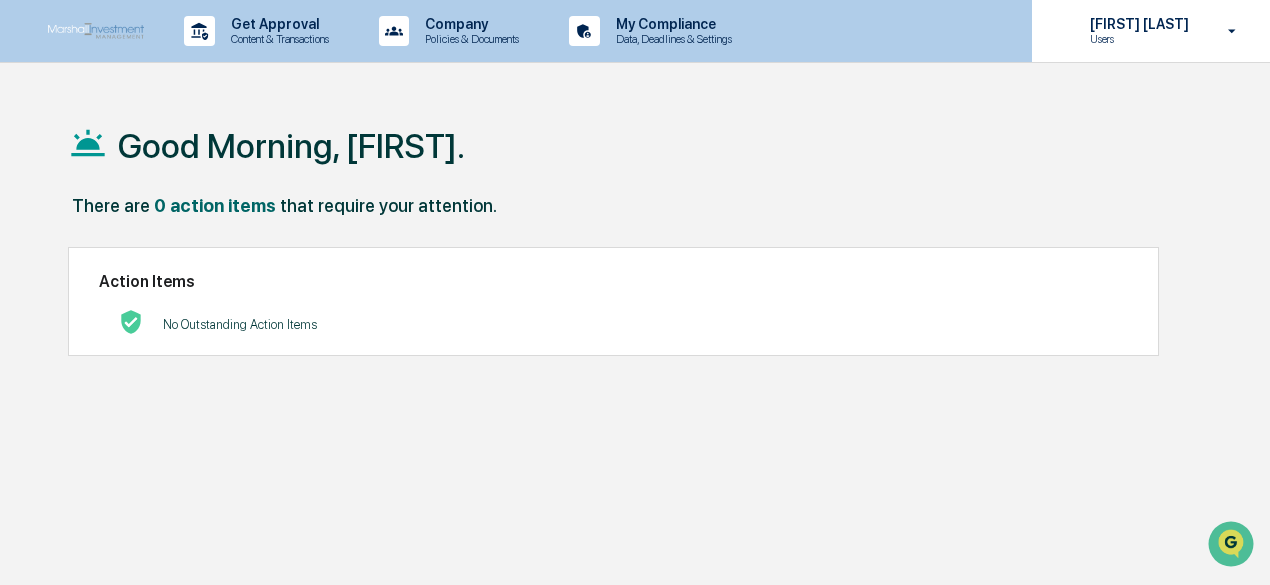 click 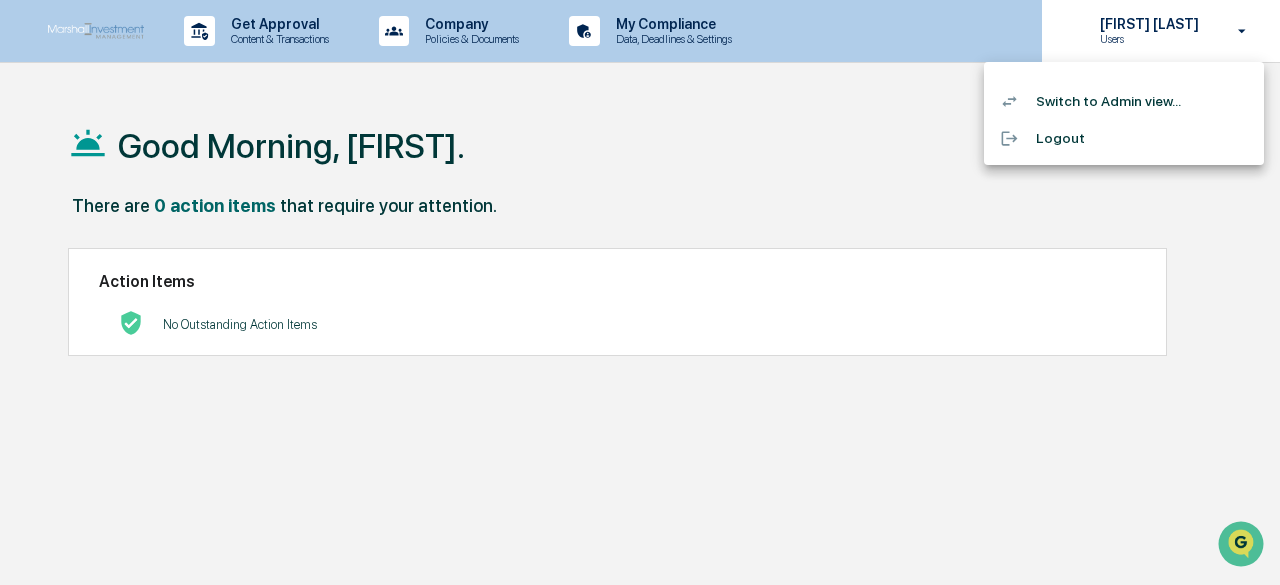 click at bounding box center [640, 292] 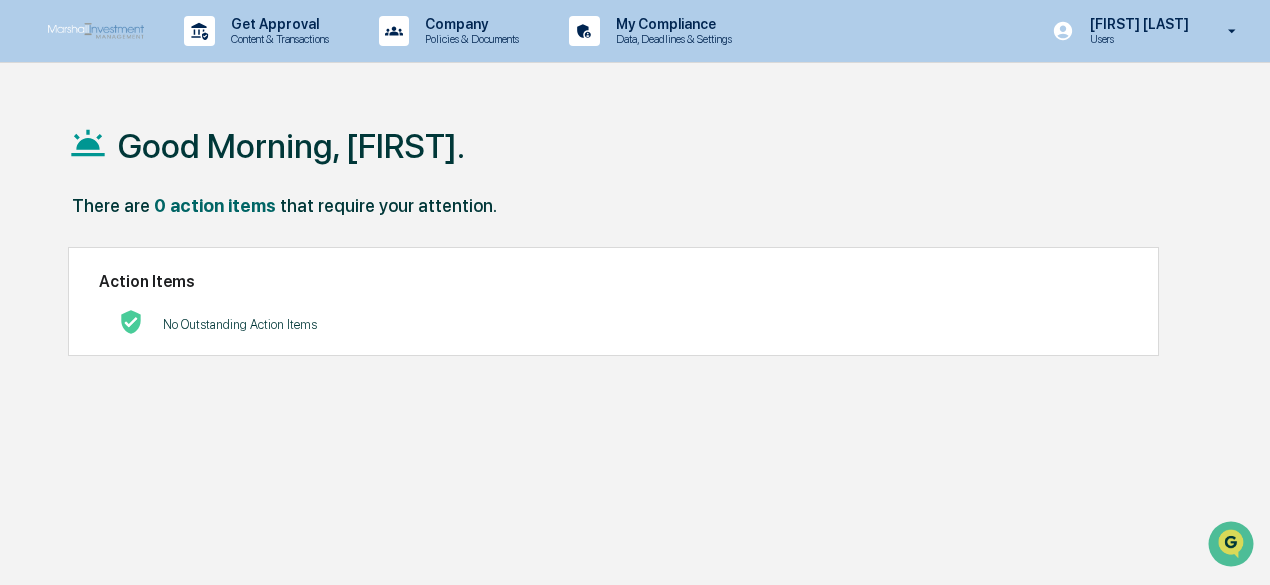 click on "Good Morning, Sharon." at bounding box center (639, 145) 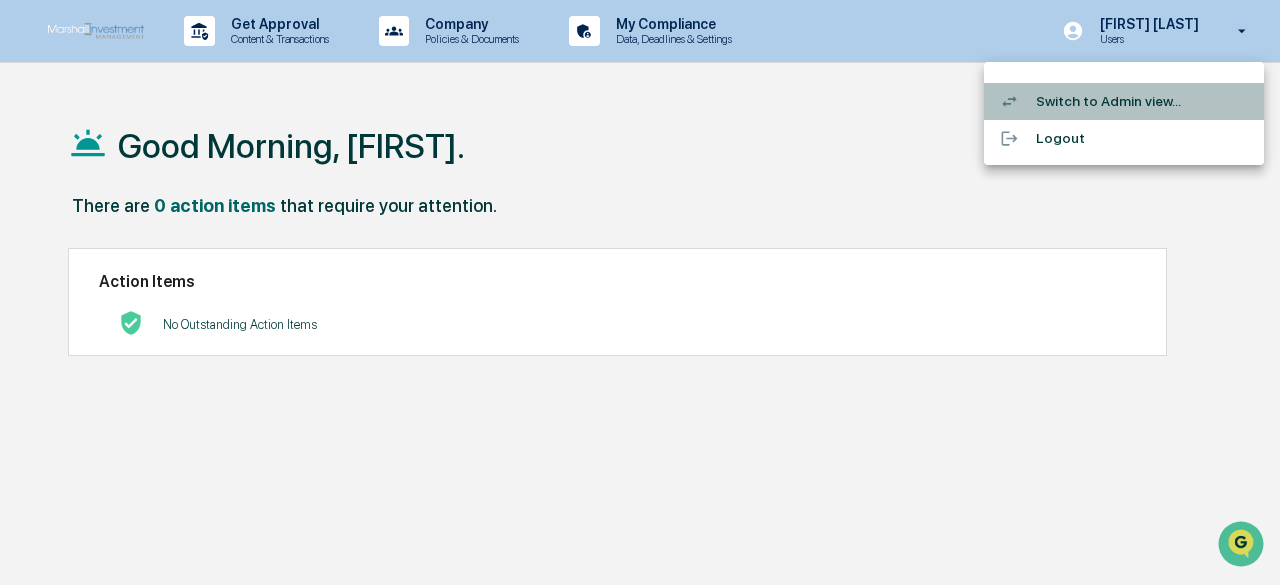 click on "Switch to Admin view..." at bounding box center [1124, 101] 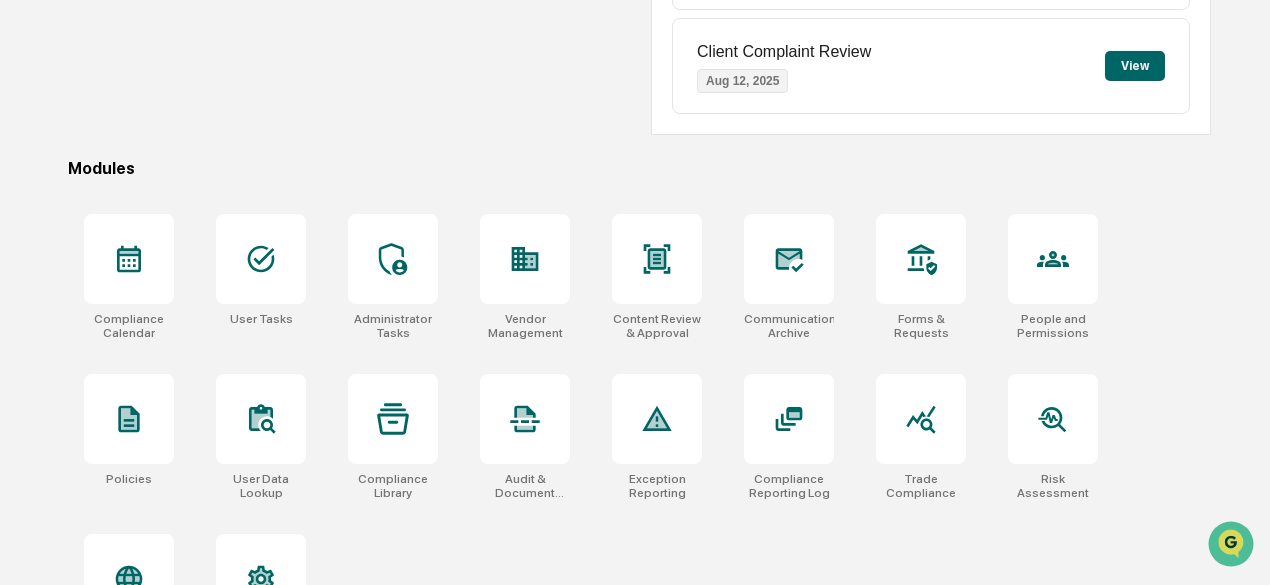 scroll, scrollTop: 540, scrollLeft: 0, axis: vertical 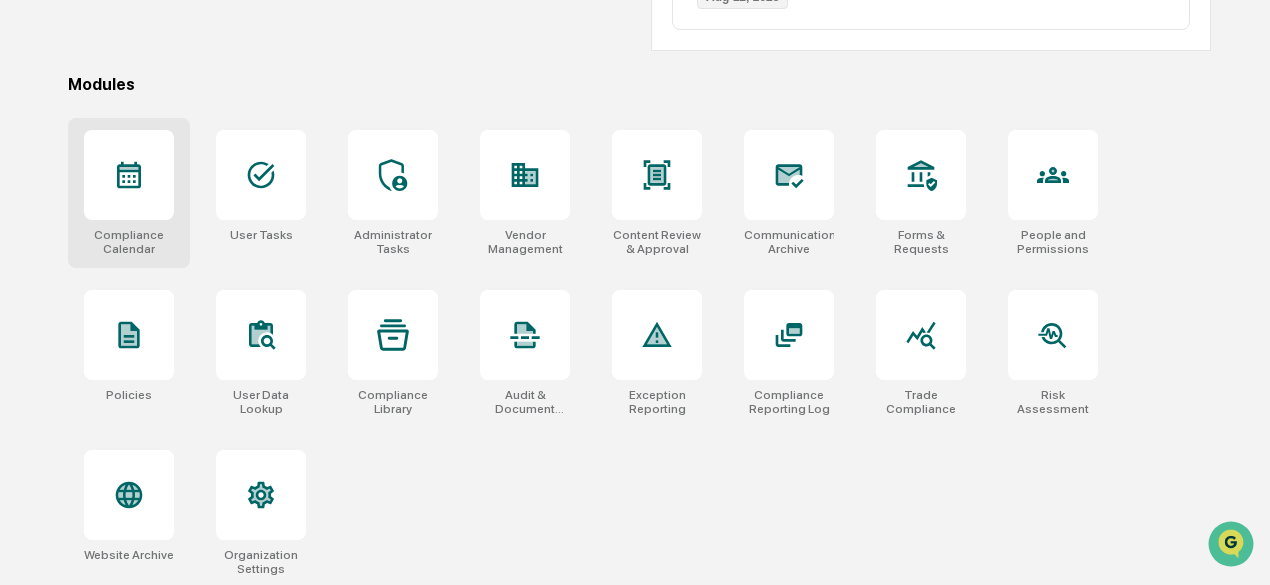 click 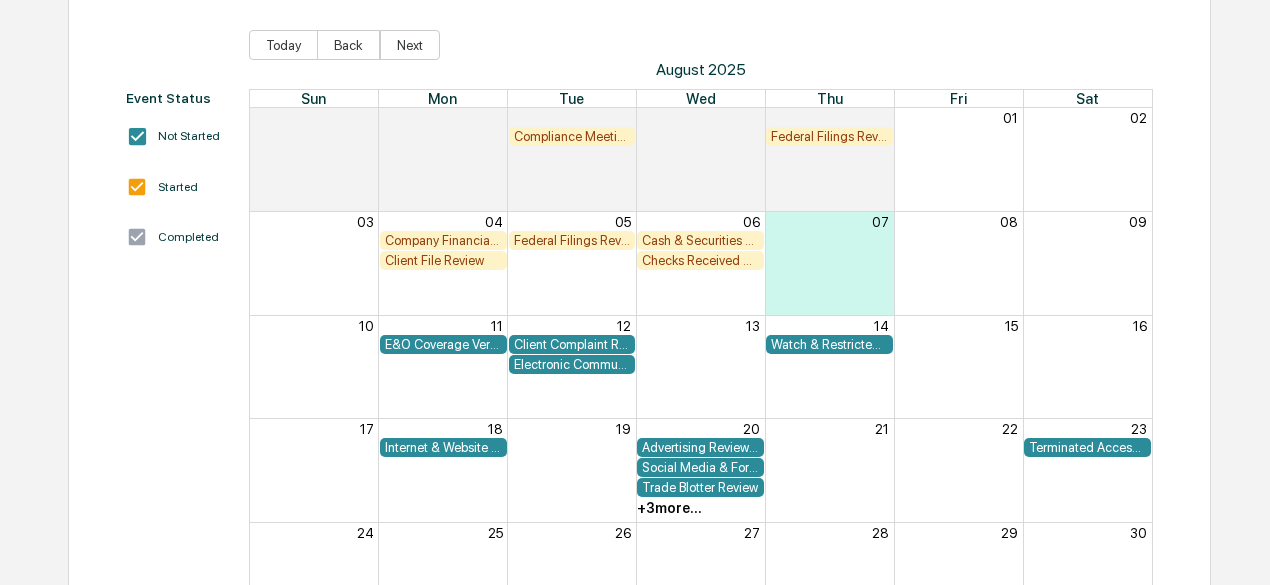scroll, scrollTop: 0, scrollLeft: 0, axis: both 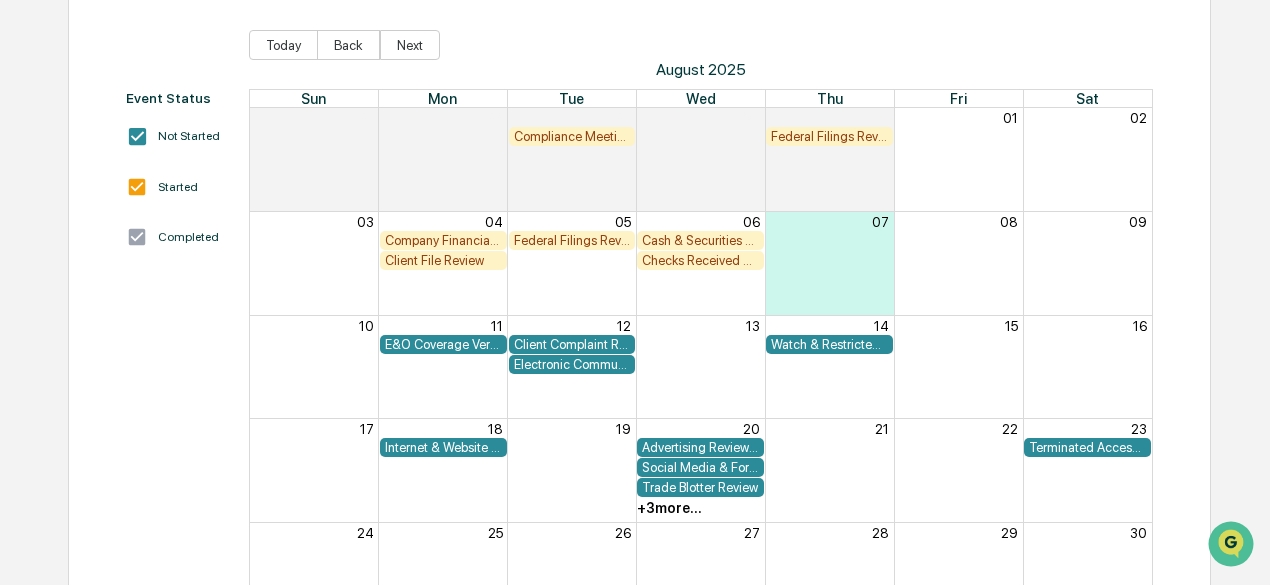 click on "Compliance Meeting with Management" at bounding box center (572, 136) 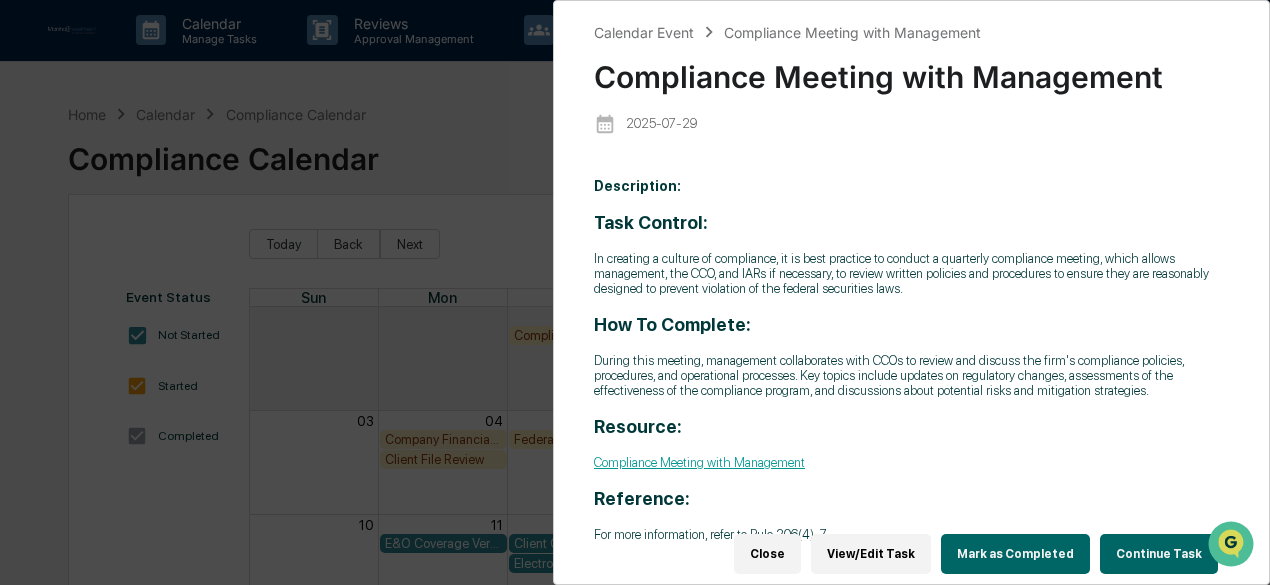 scroll, scrollTop: 0, scrollLeft: 0, axis: both 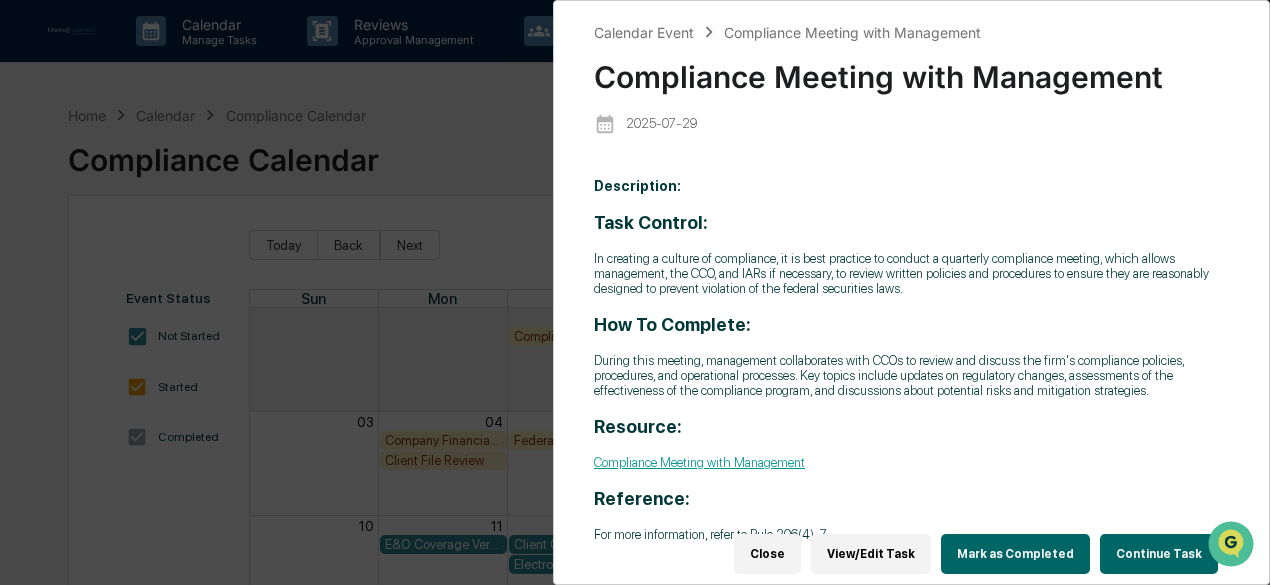 click on "Calendar Event Compliance Meeting with Management Compliance Meeting with Management 2025-07-29 Description:    Task Control: In creating a culture of compliance, it is best practice to conduct a quarterly compliance meeting, which allows management, the CCO, and IARs if necessary, to review written policies and procedures to ensure they are reasonably designed to prevent violation of the federal securities laws. How To Complete: During this meeting, management collaborates with CCOs to review and discuss the firm's compliance policies, procedures, and operational processes. Key topics include updates on regulatory changes, assessments of the effectiveness of the compliance program, and discussions about potential risks and mitigation strategies. Resource: Compliance Meeting with Management Reference: For more information, refer to Rule 206(4)-7. Close View/Edit Task Mark as Completed Continue Task" at bounding box center (635, 292) 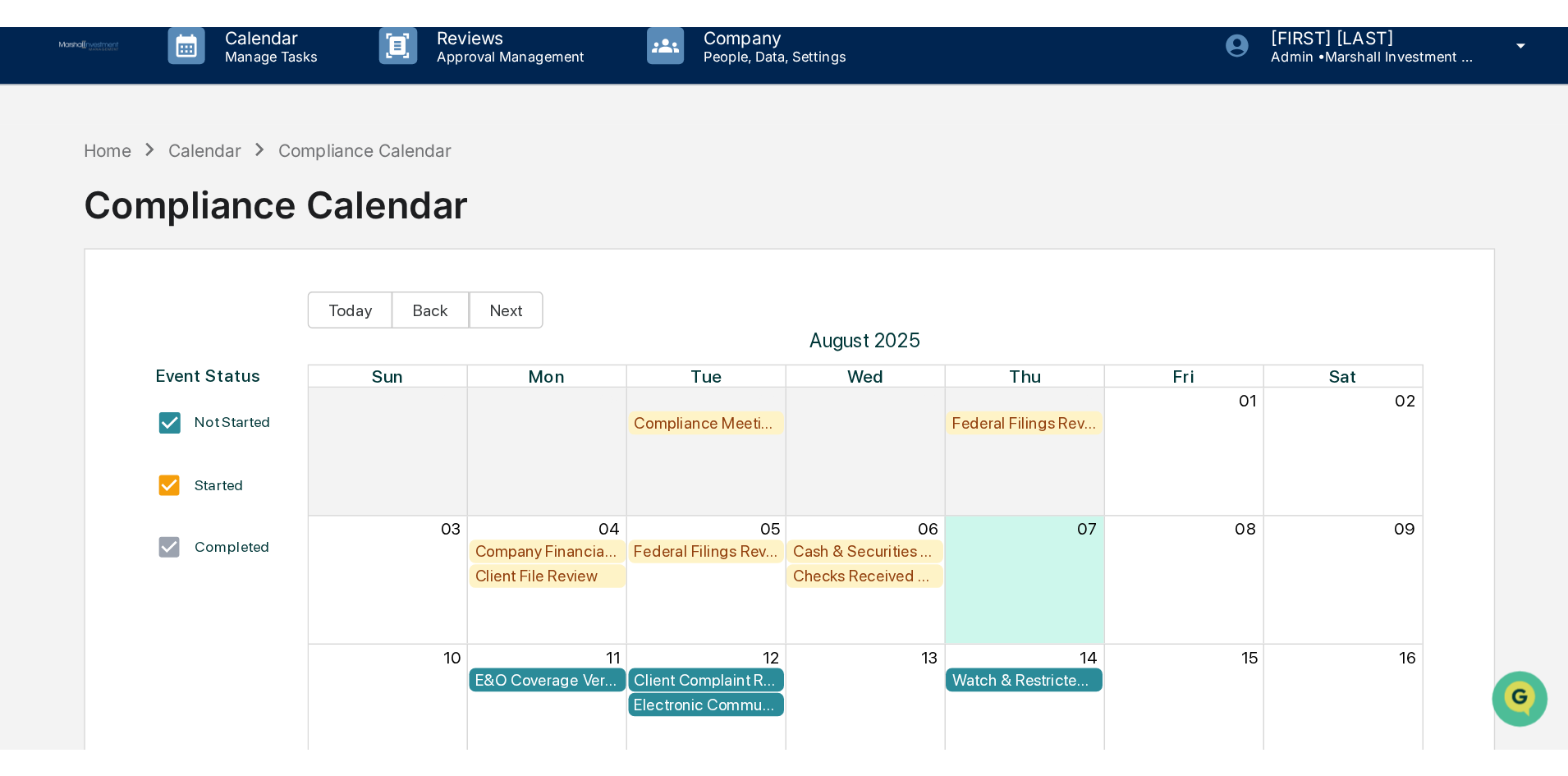 scroll, scrollTop: 0, scrollLeft: 0, axis: both 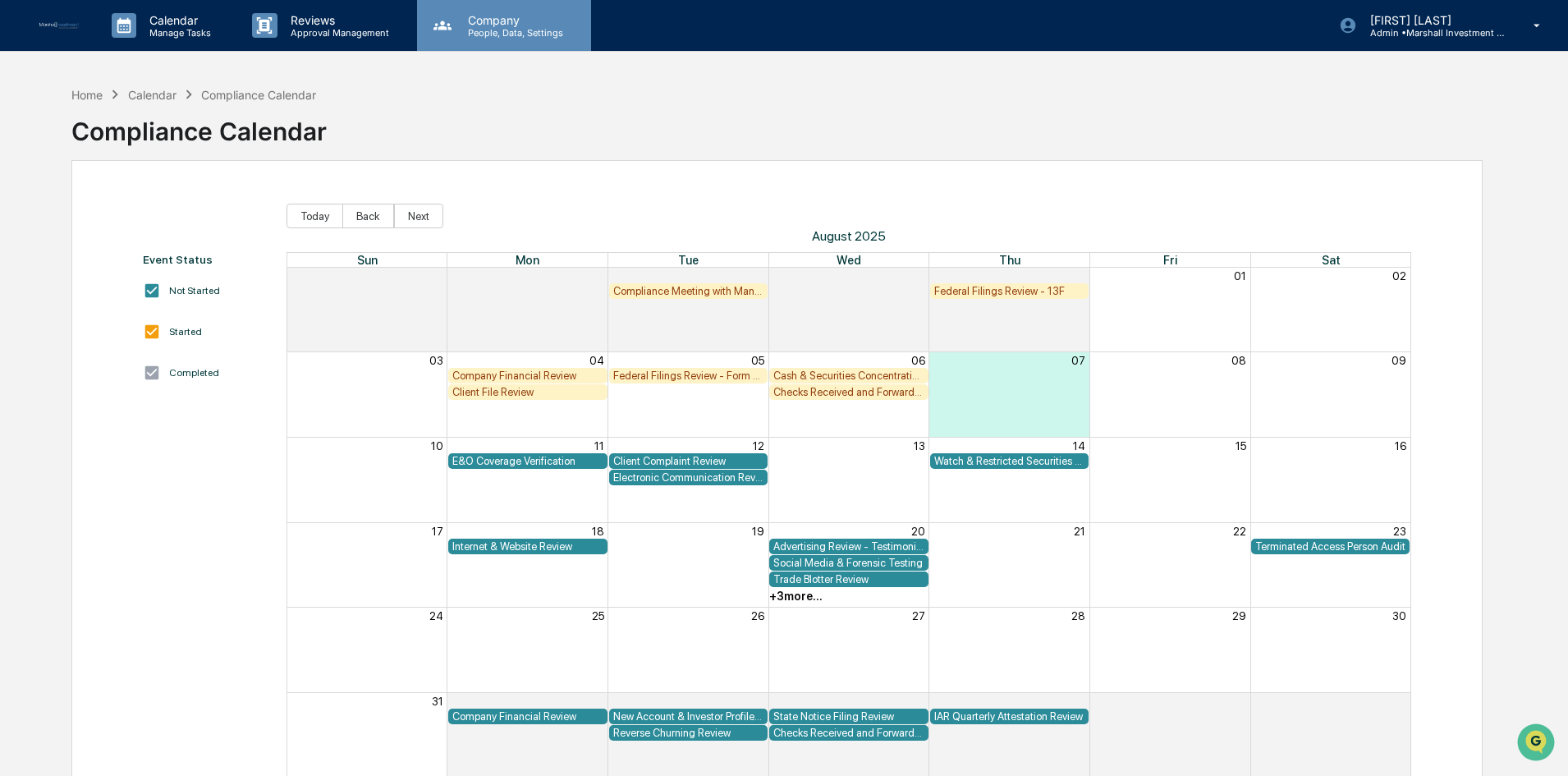 click on "People, Data, Settings" at bounding box center (513, 33) 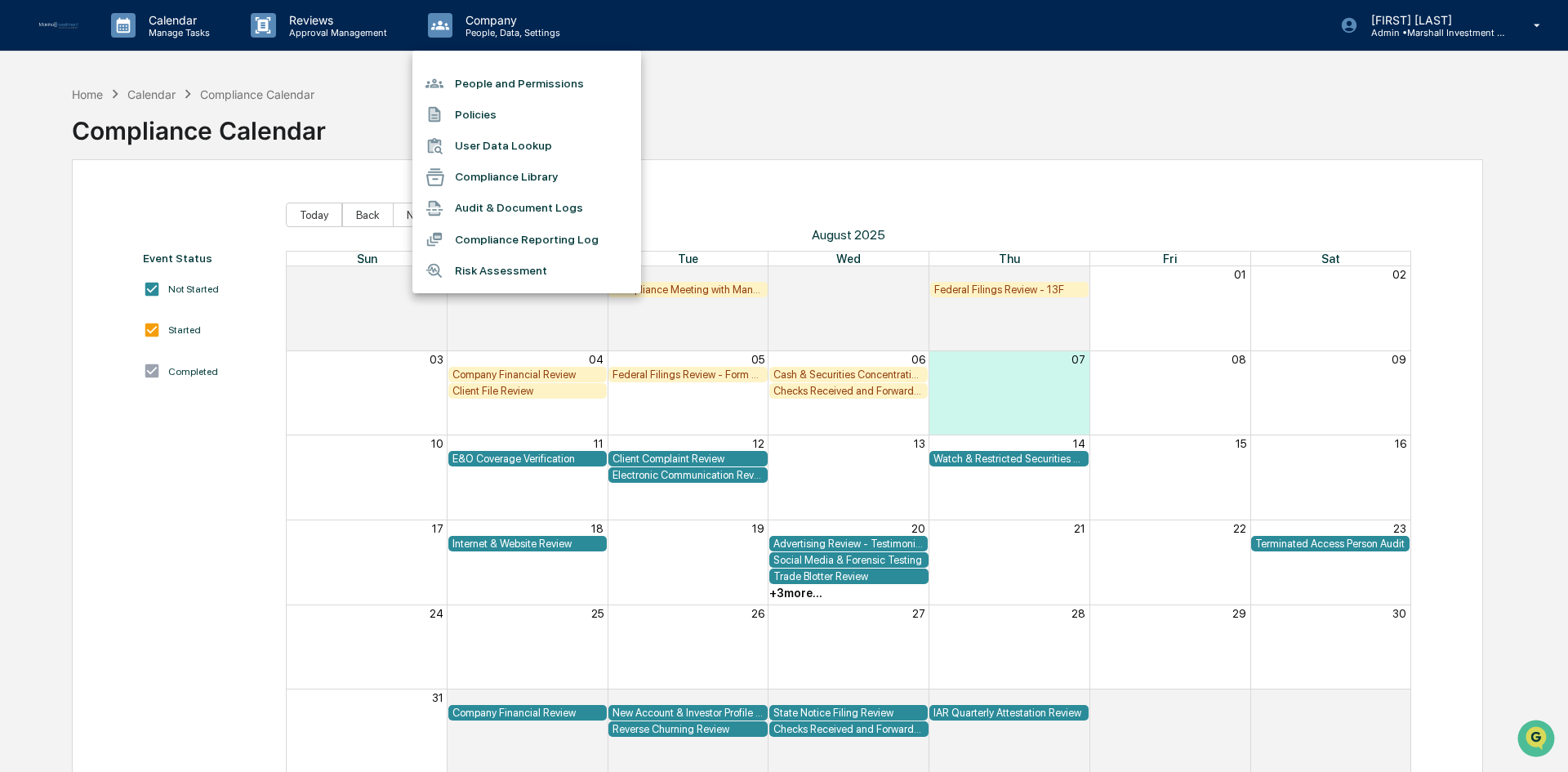 click on "People and Permissions" at bounding box center [527, 83] 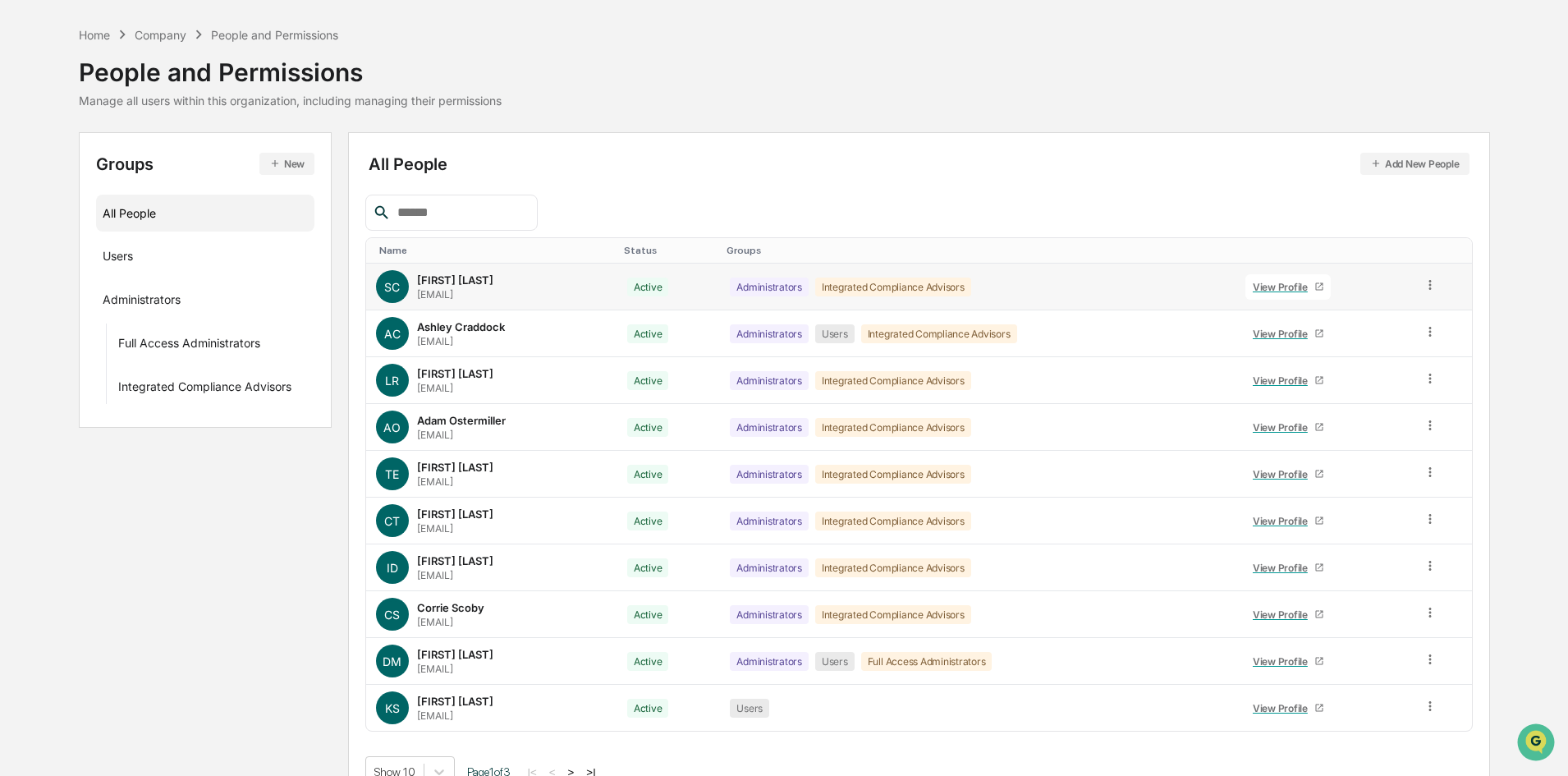 scroll, scrollTop: 81, scrollLeft: 0, axis: vertical 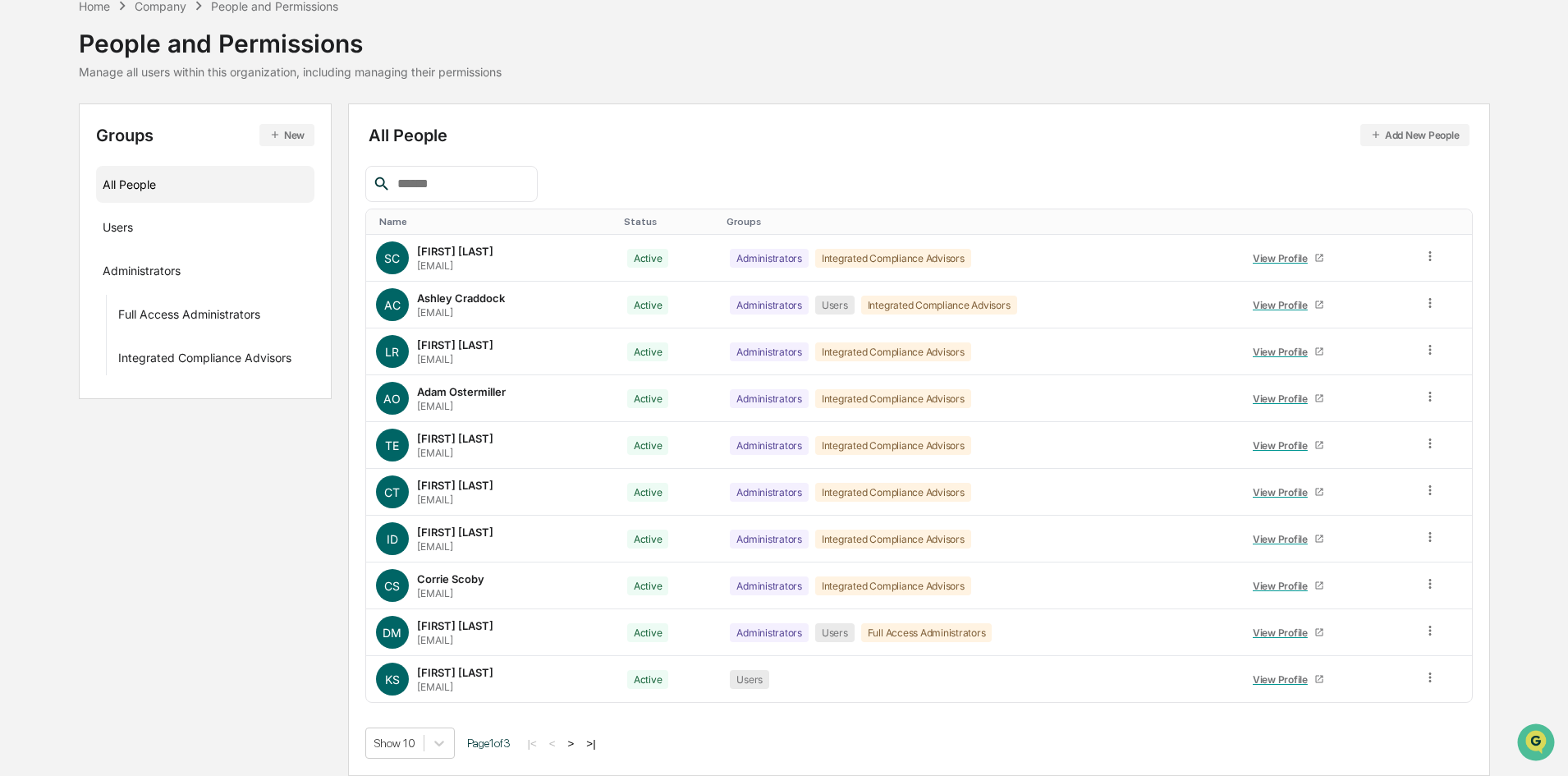 click on ">" at bounding box center [571, 743] 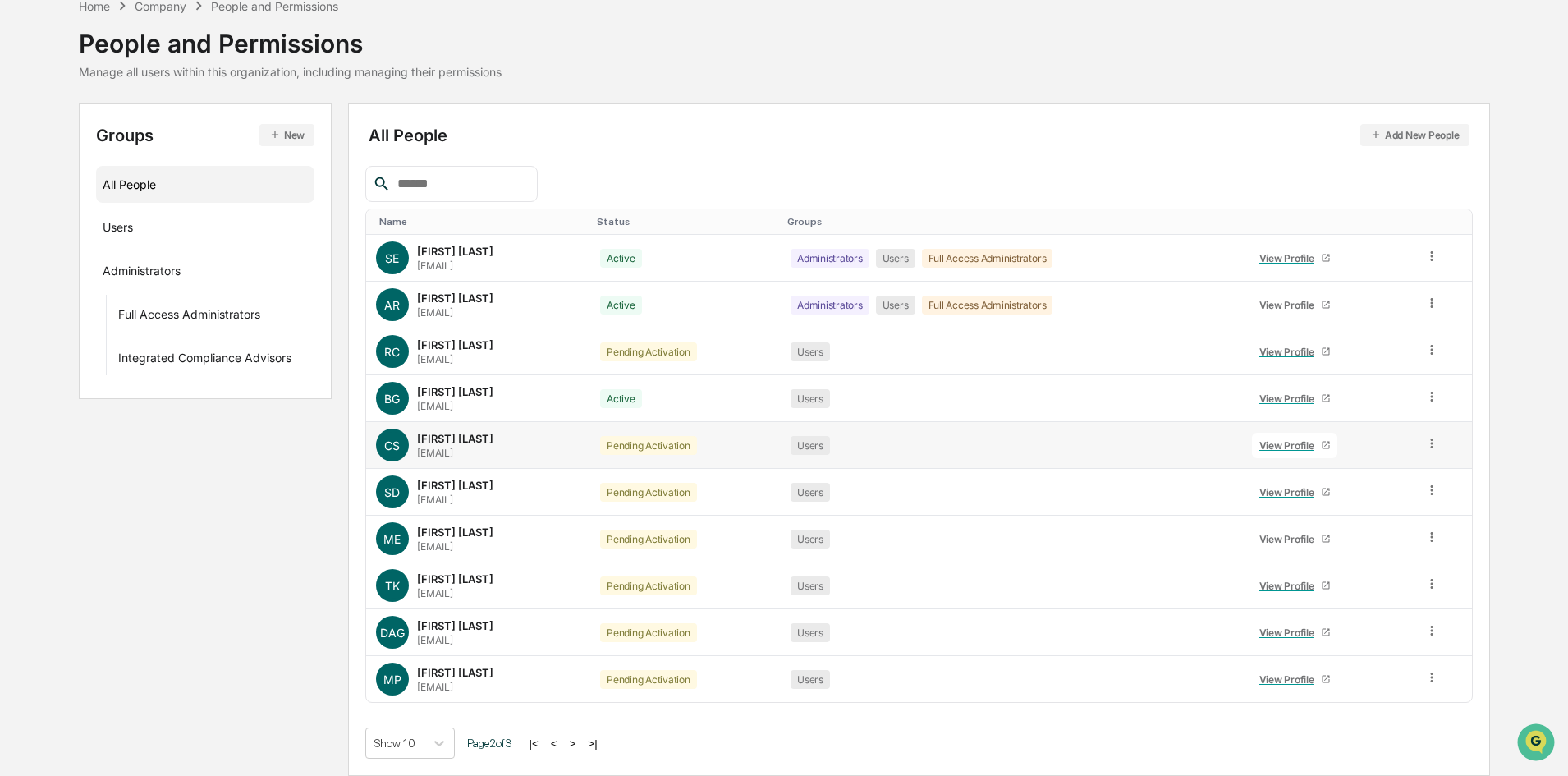 click 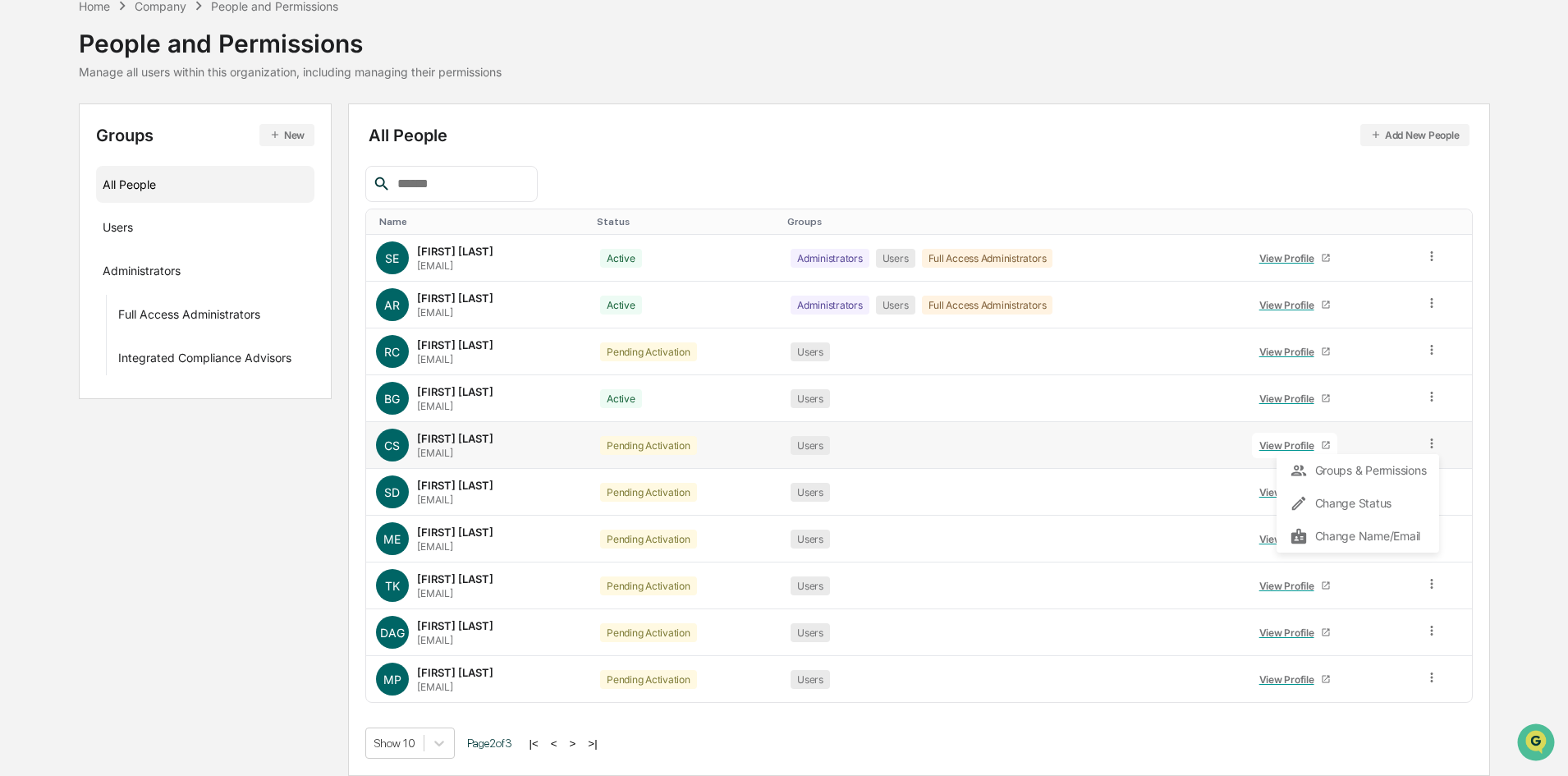click 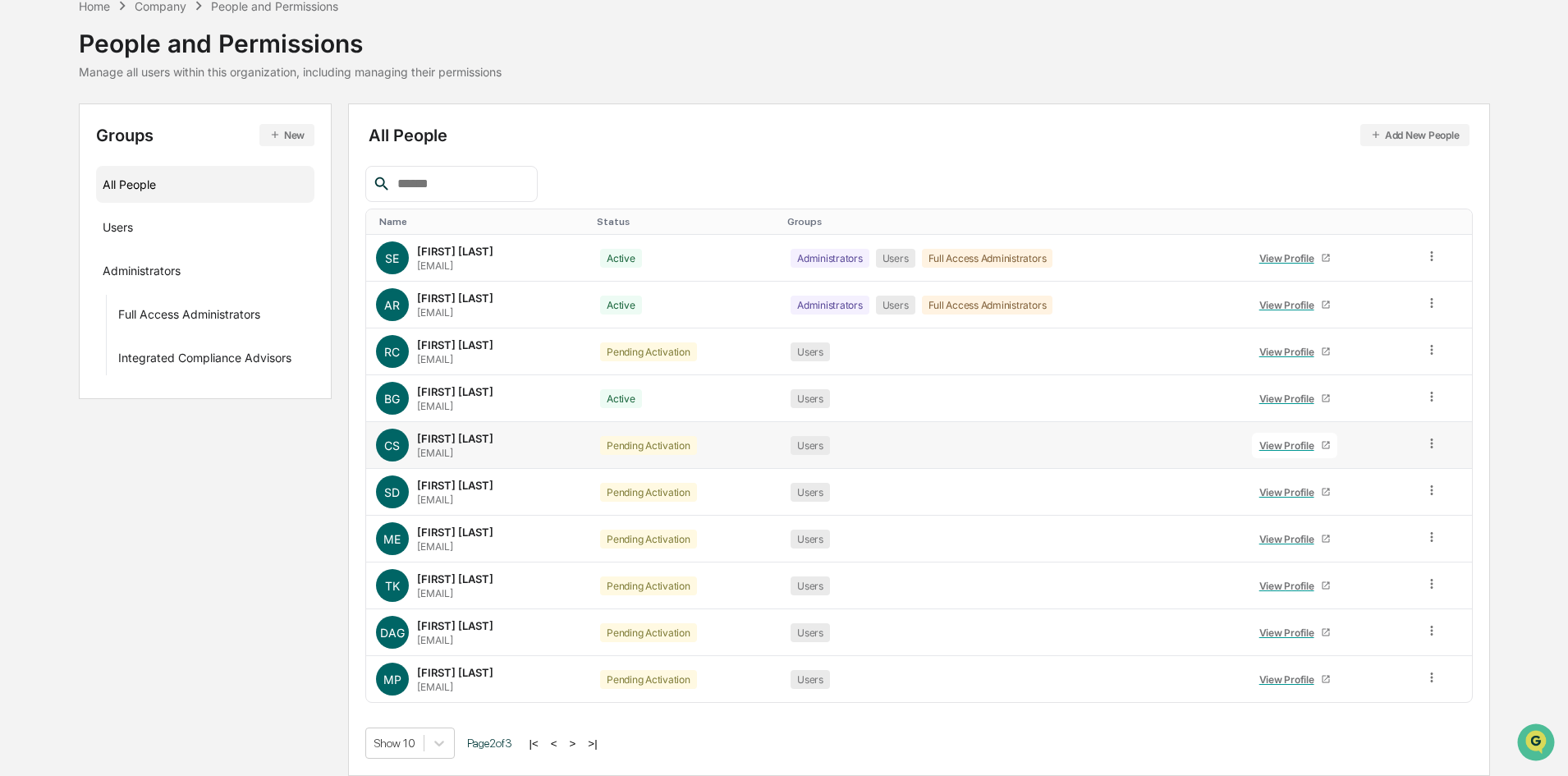 click 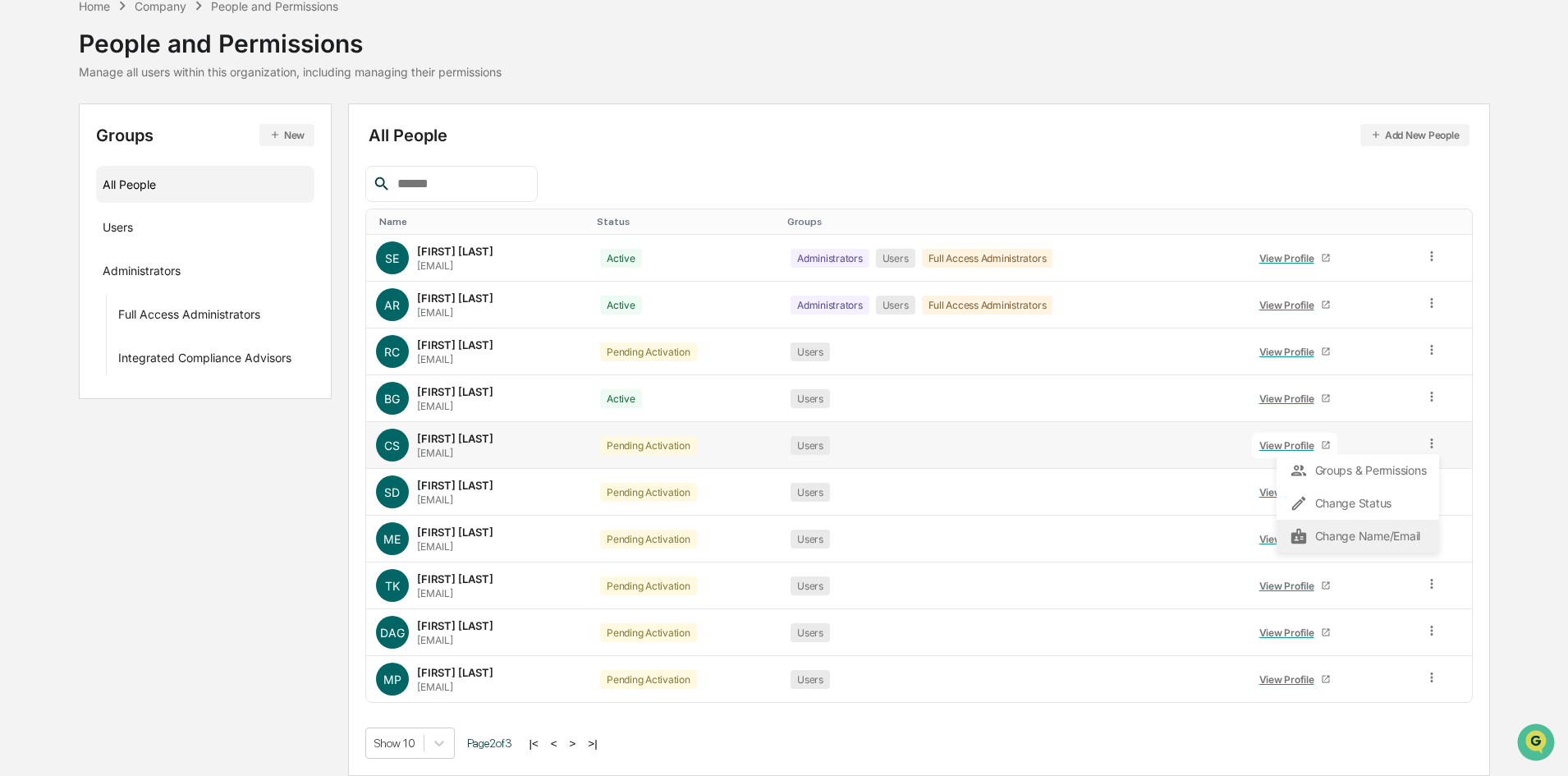 click on "Change Name/Email" at bounding box center [1358, 536] 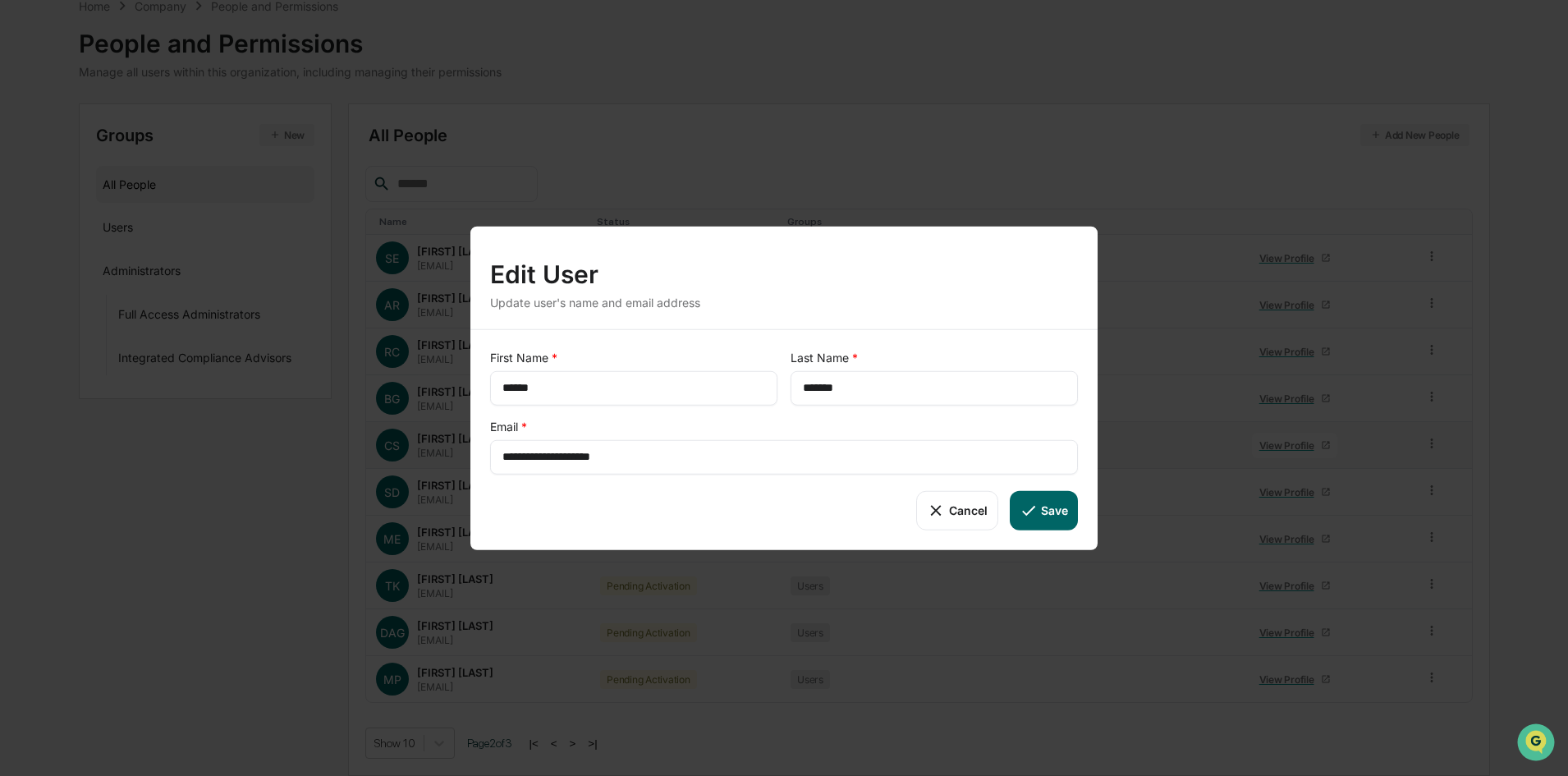 click on "*******" at bounding box center (934, 388) 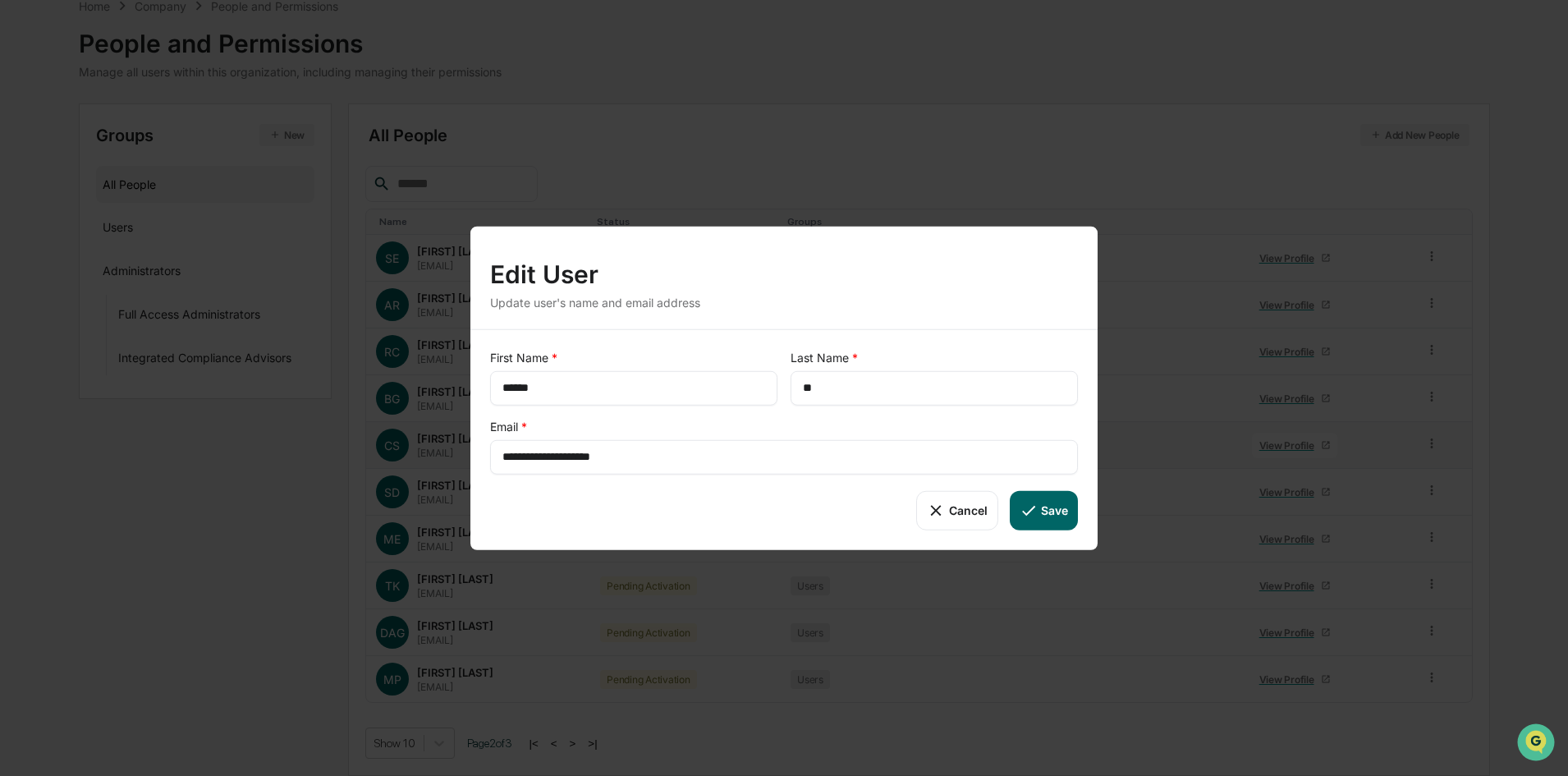type on "*" 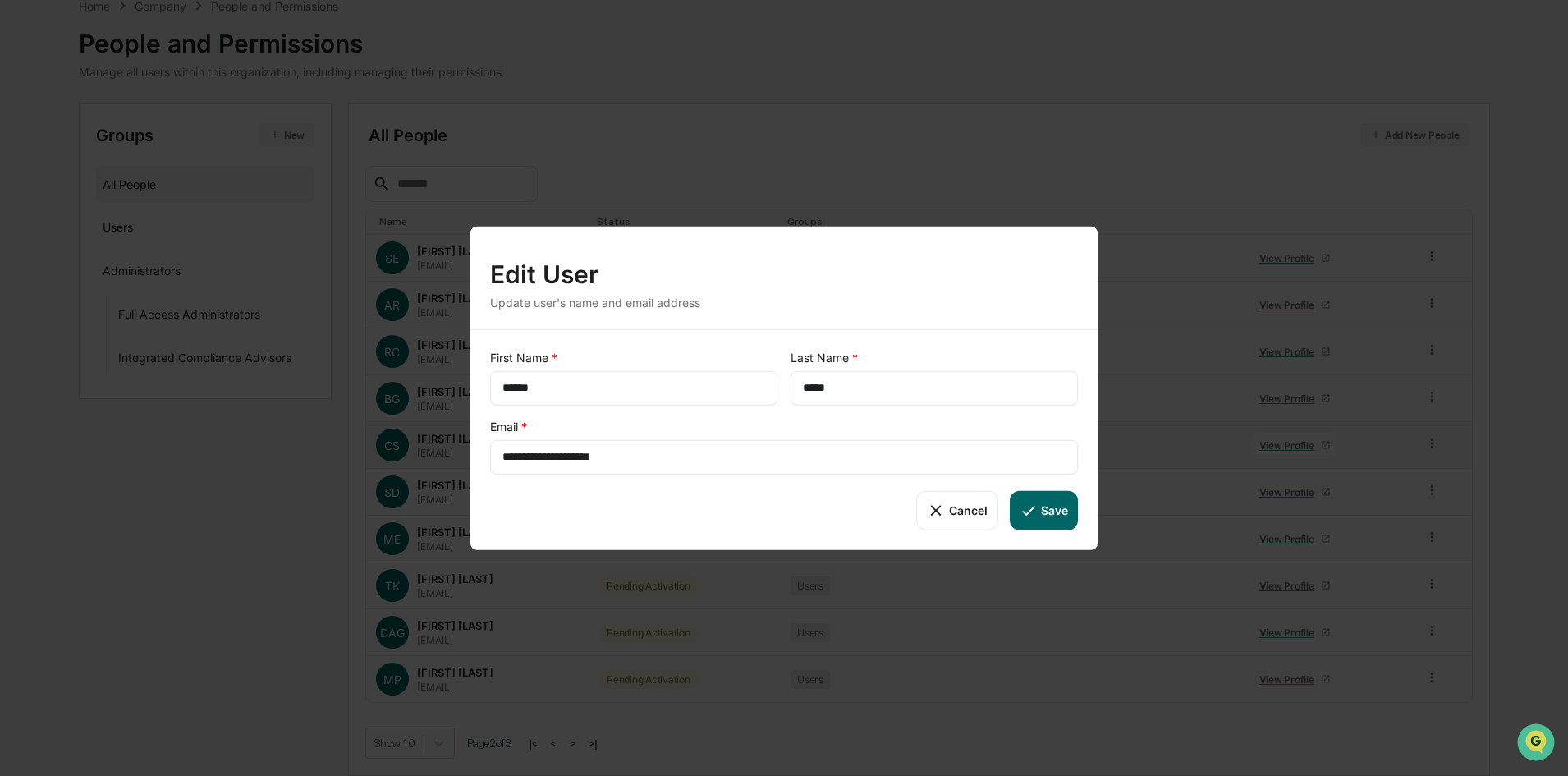 type on "*****" 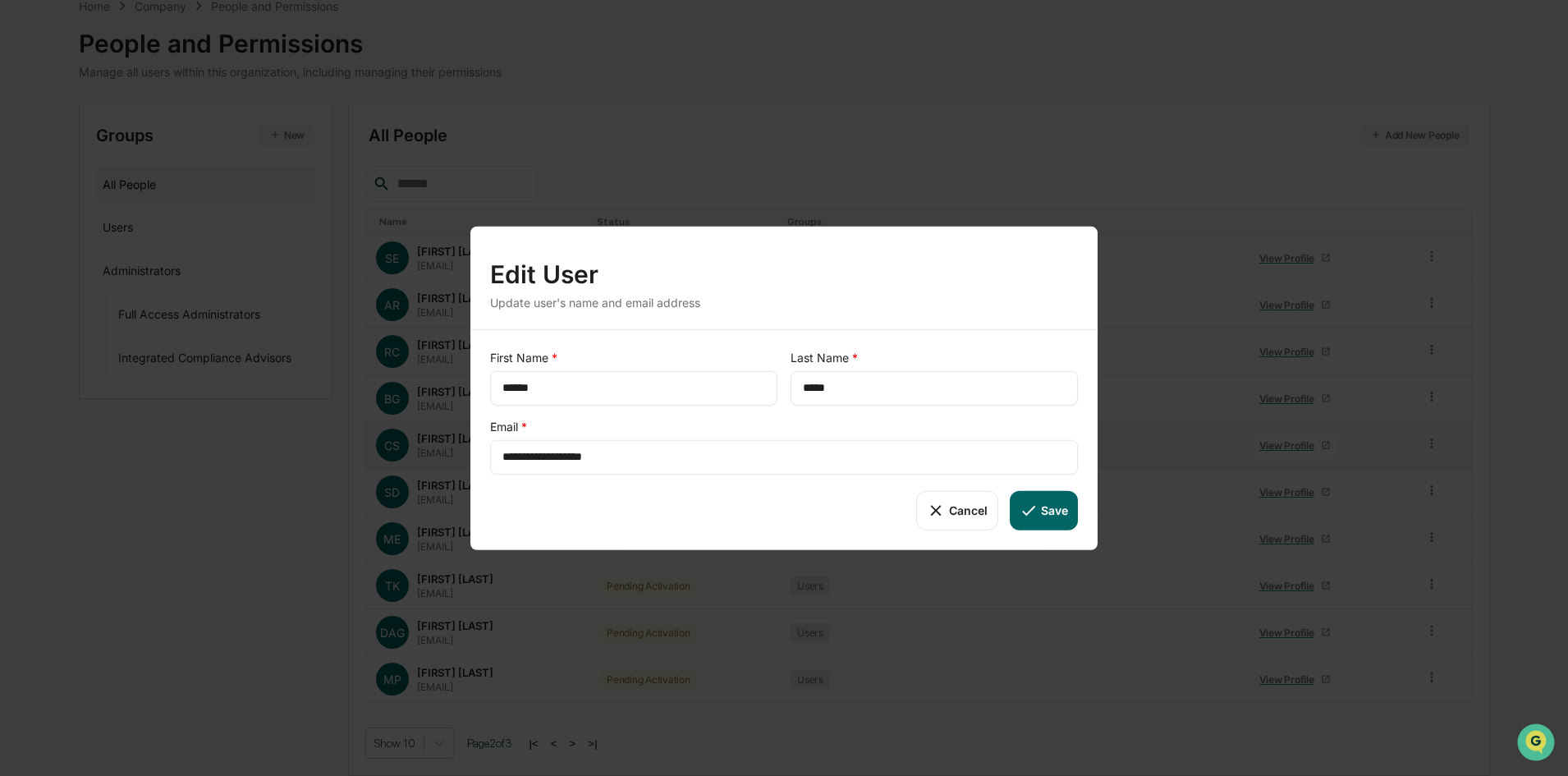 type on "**********" 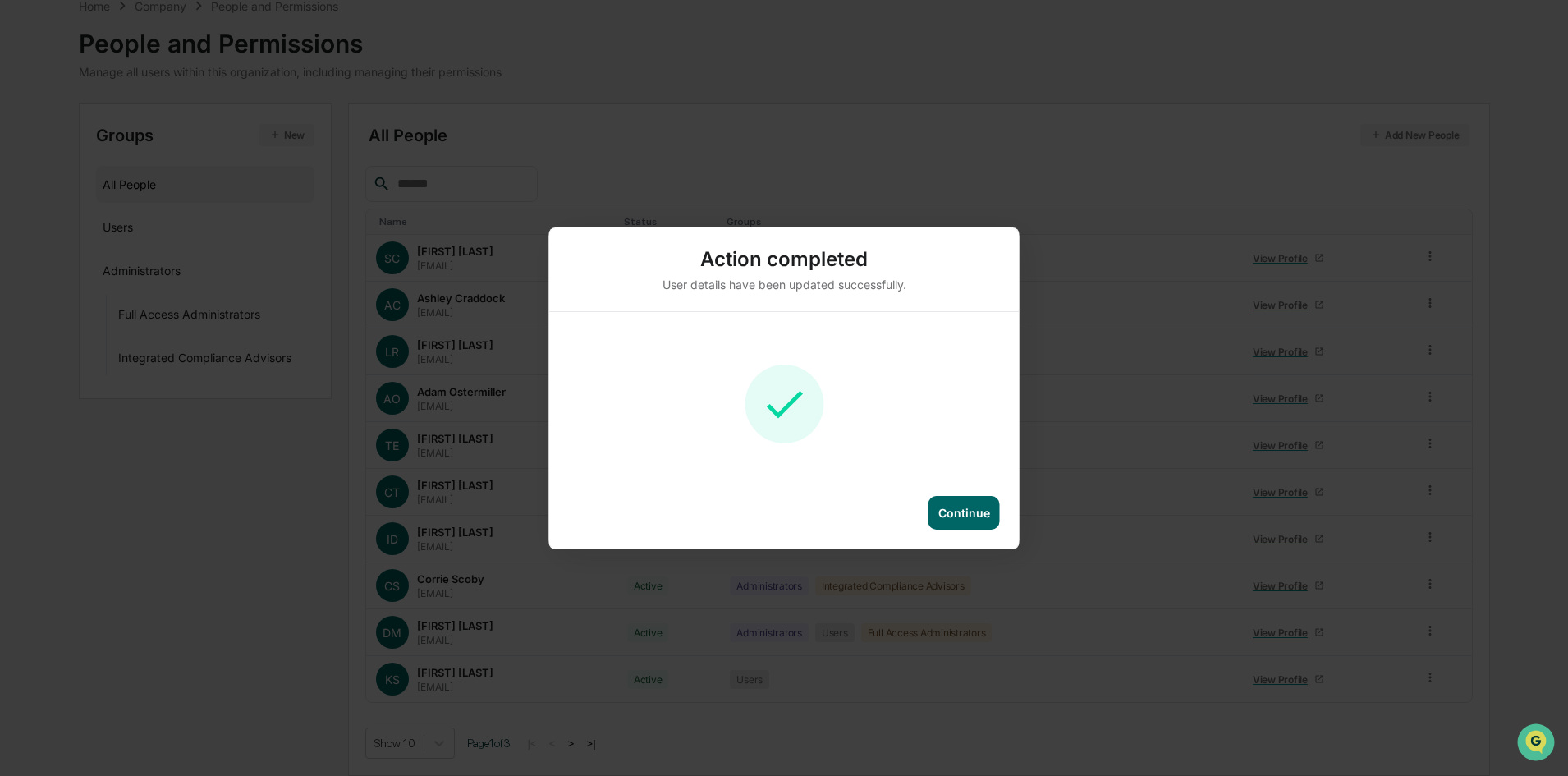 click on "Continue" at bounding box center [964, 512] 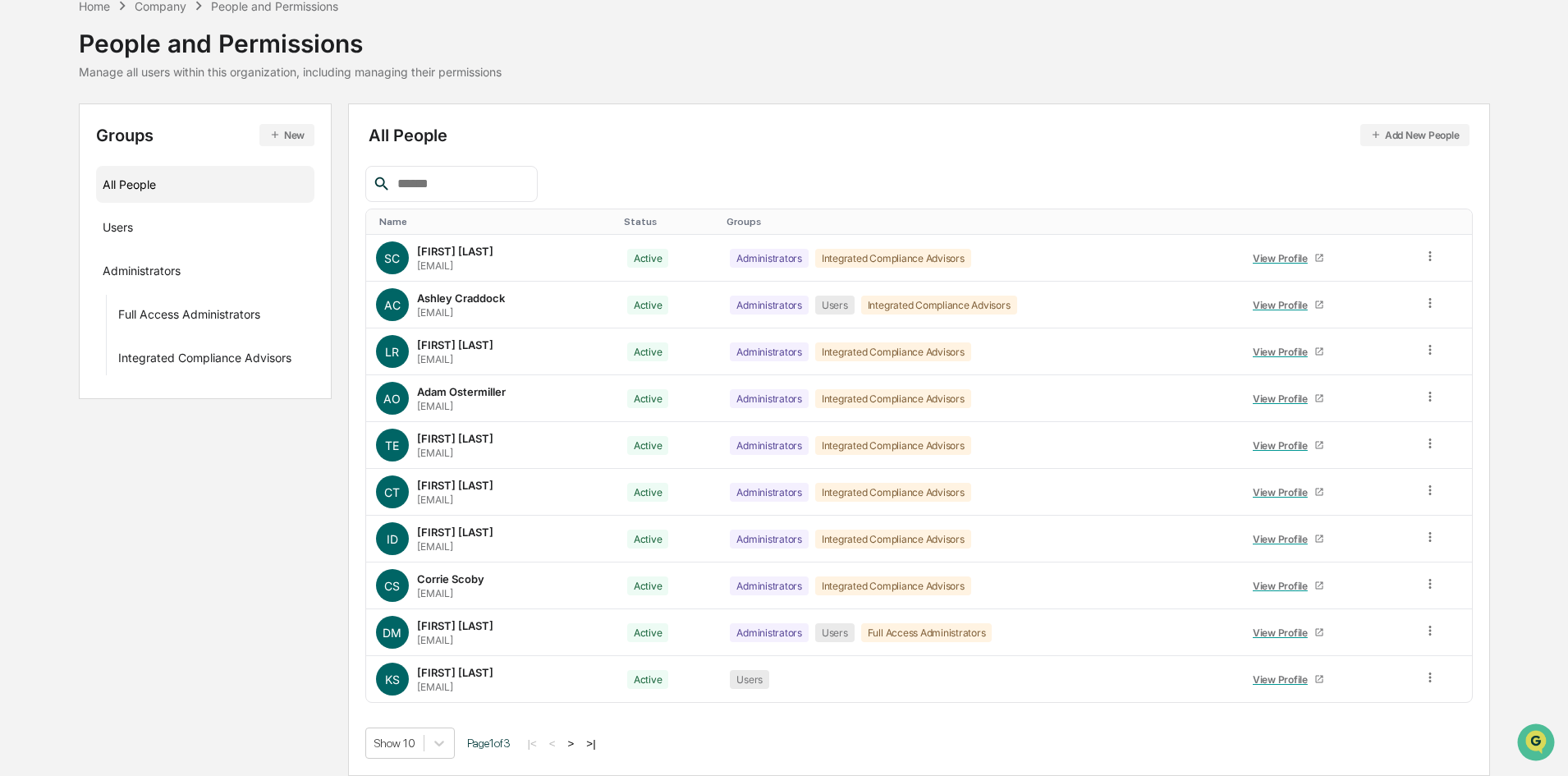 click on ">" at bounding box center [571, 743] 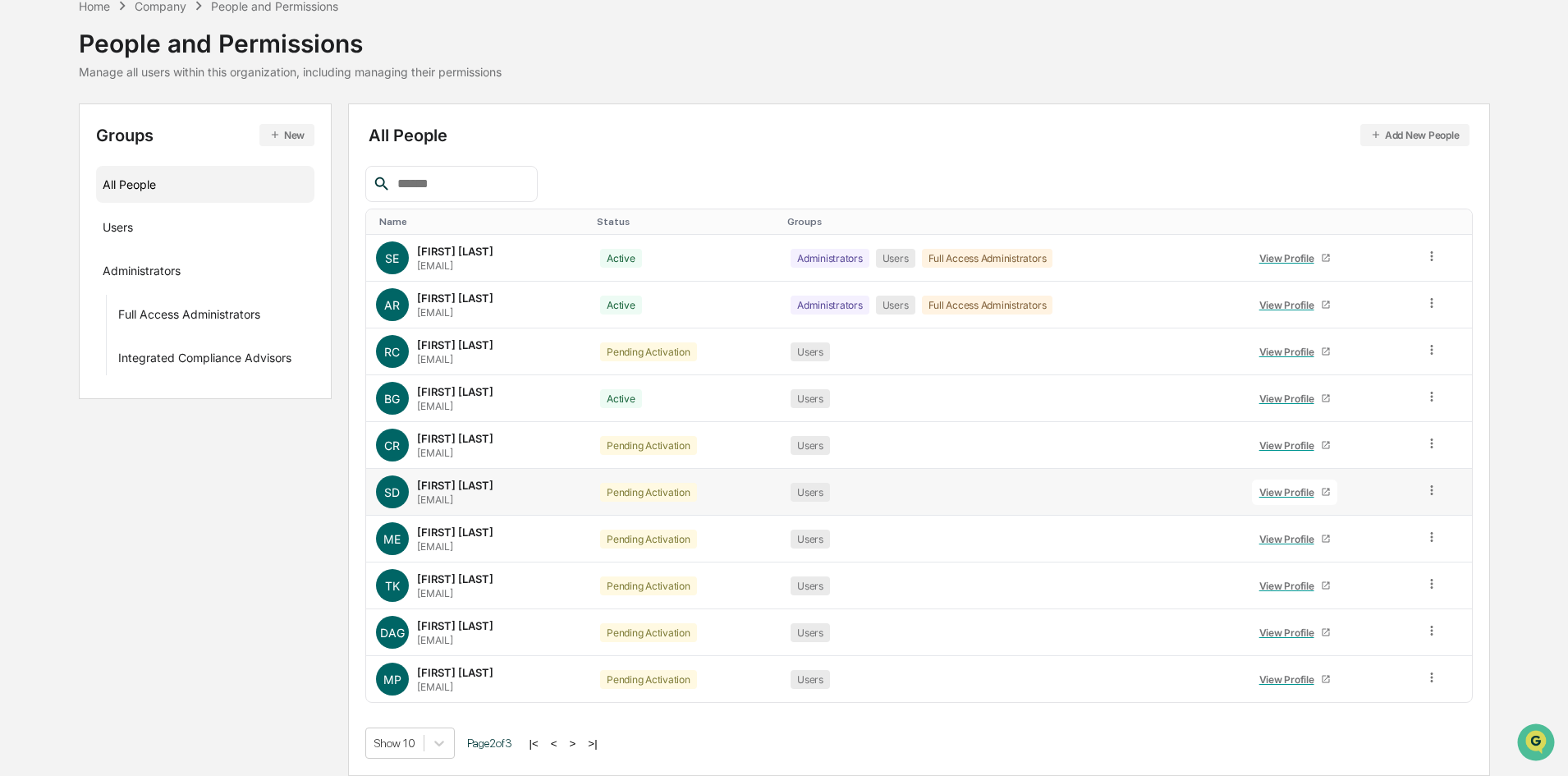 click 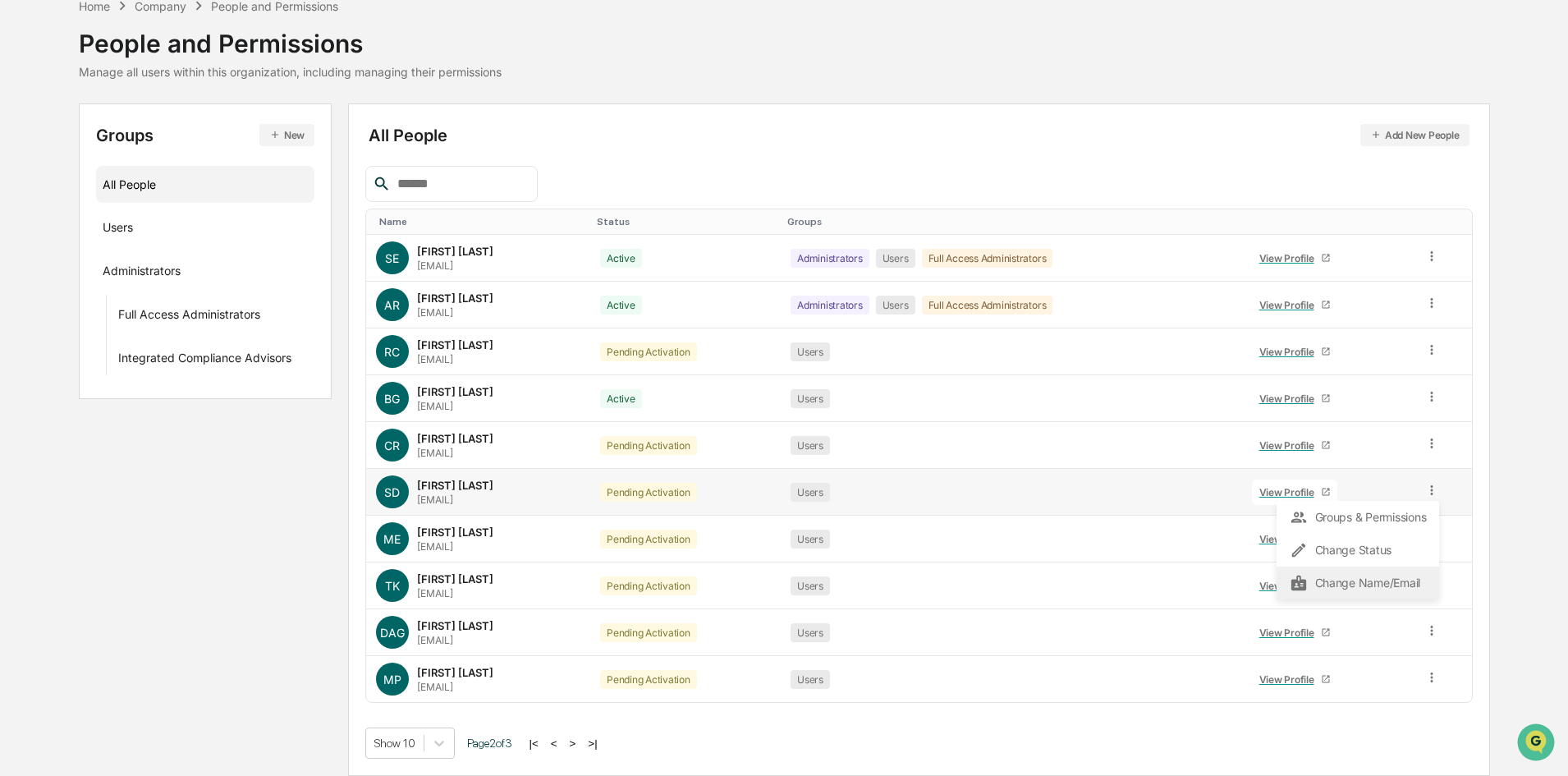 click on "Change Name/Email" at bounding box center (1358, 583) 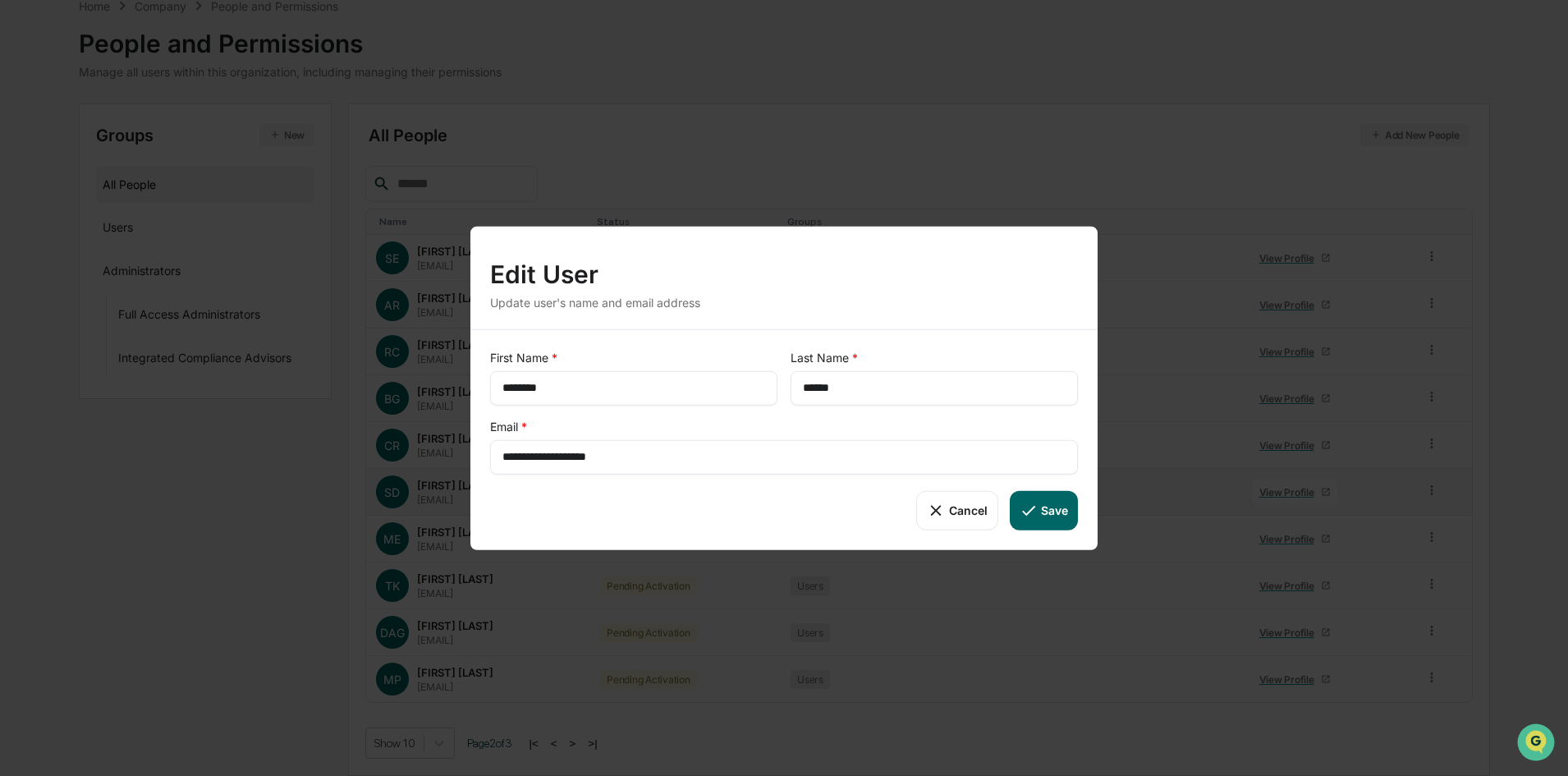 click on "******" at bounding box center (934, 388) 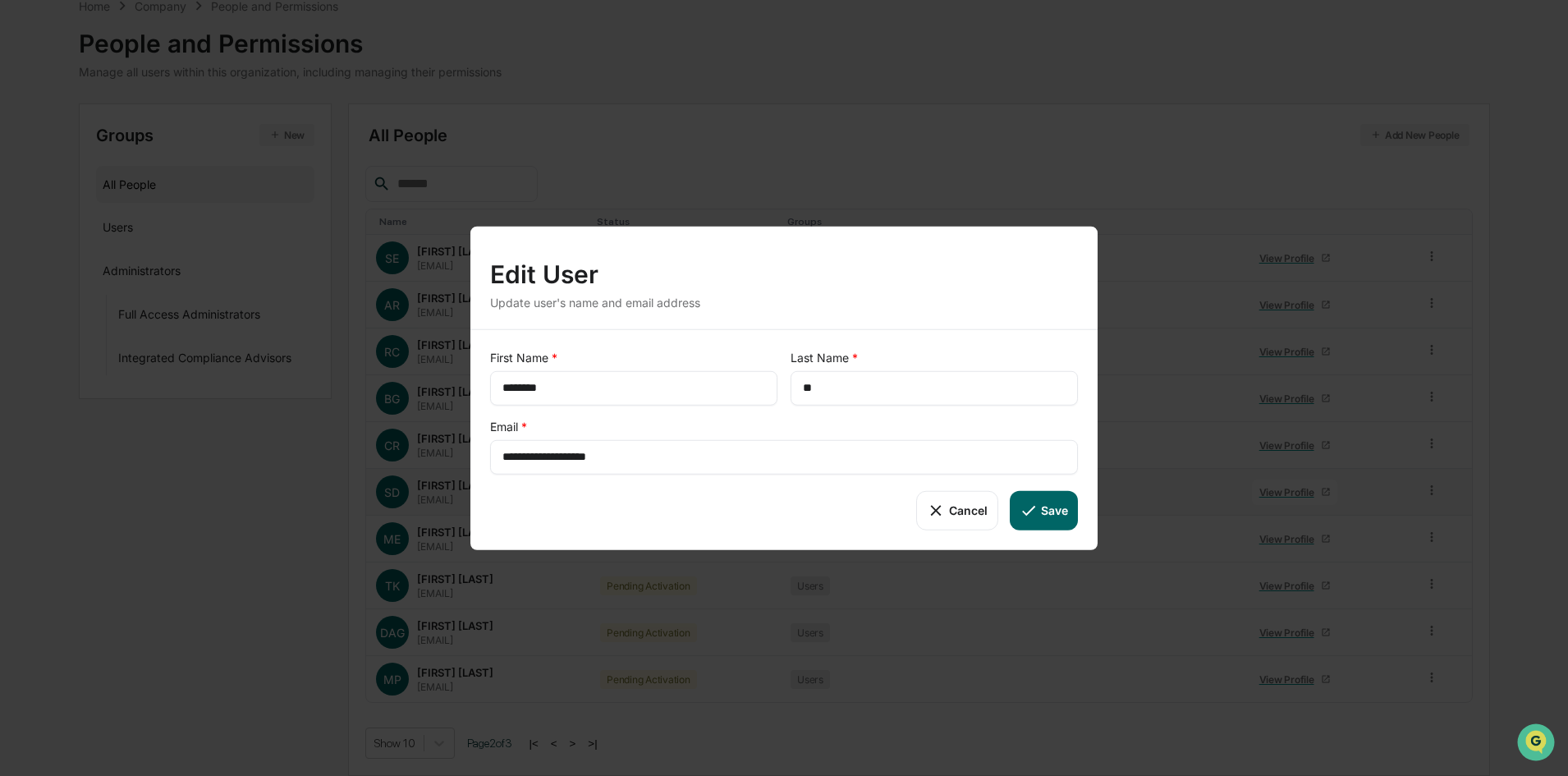 type on "*" 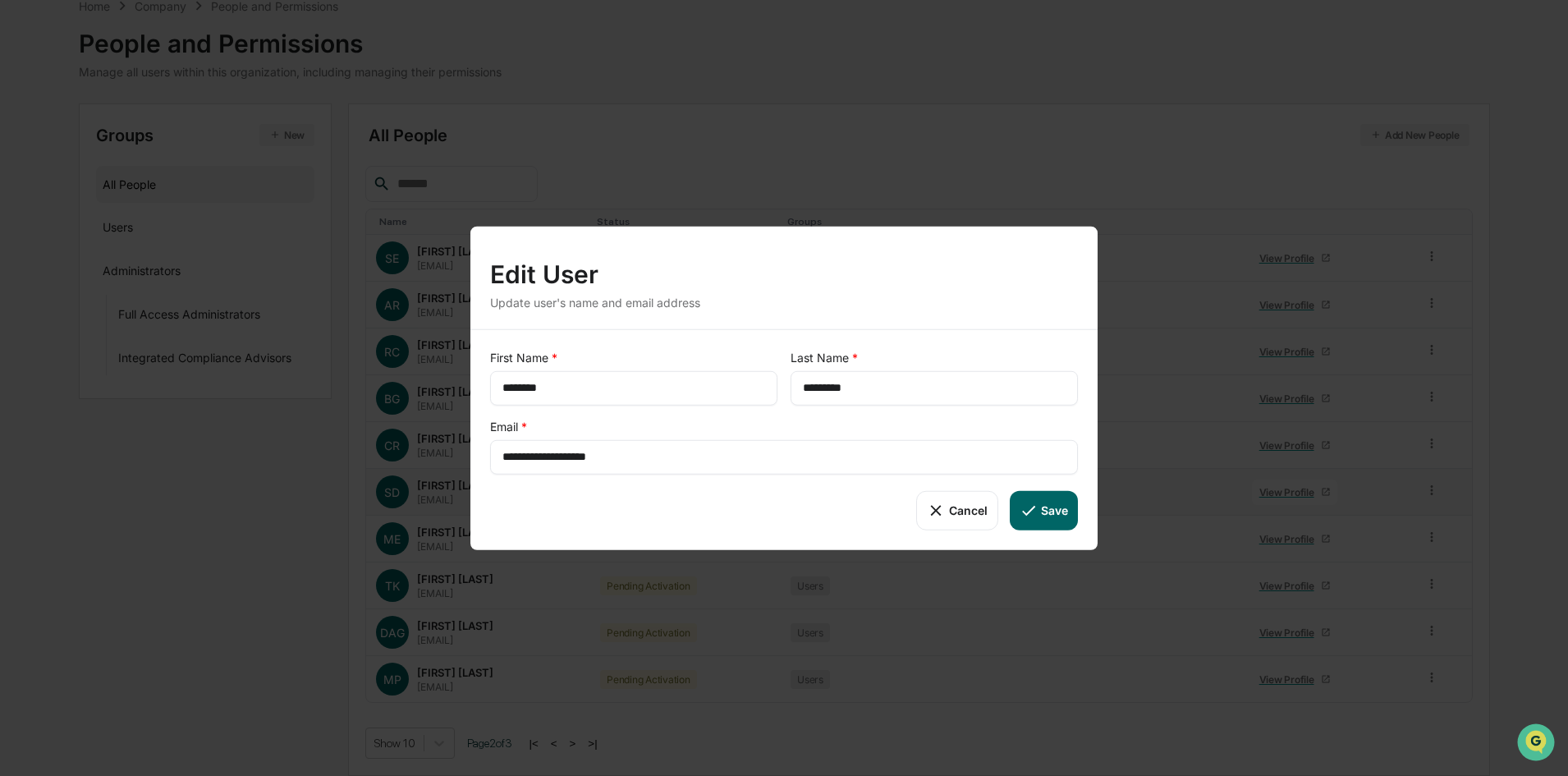 type on "*********" 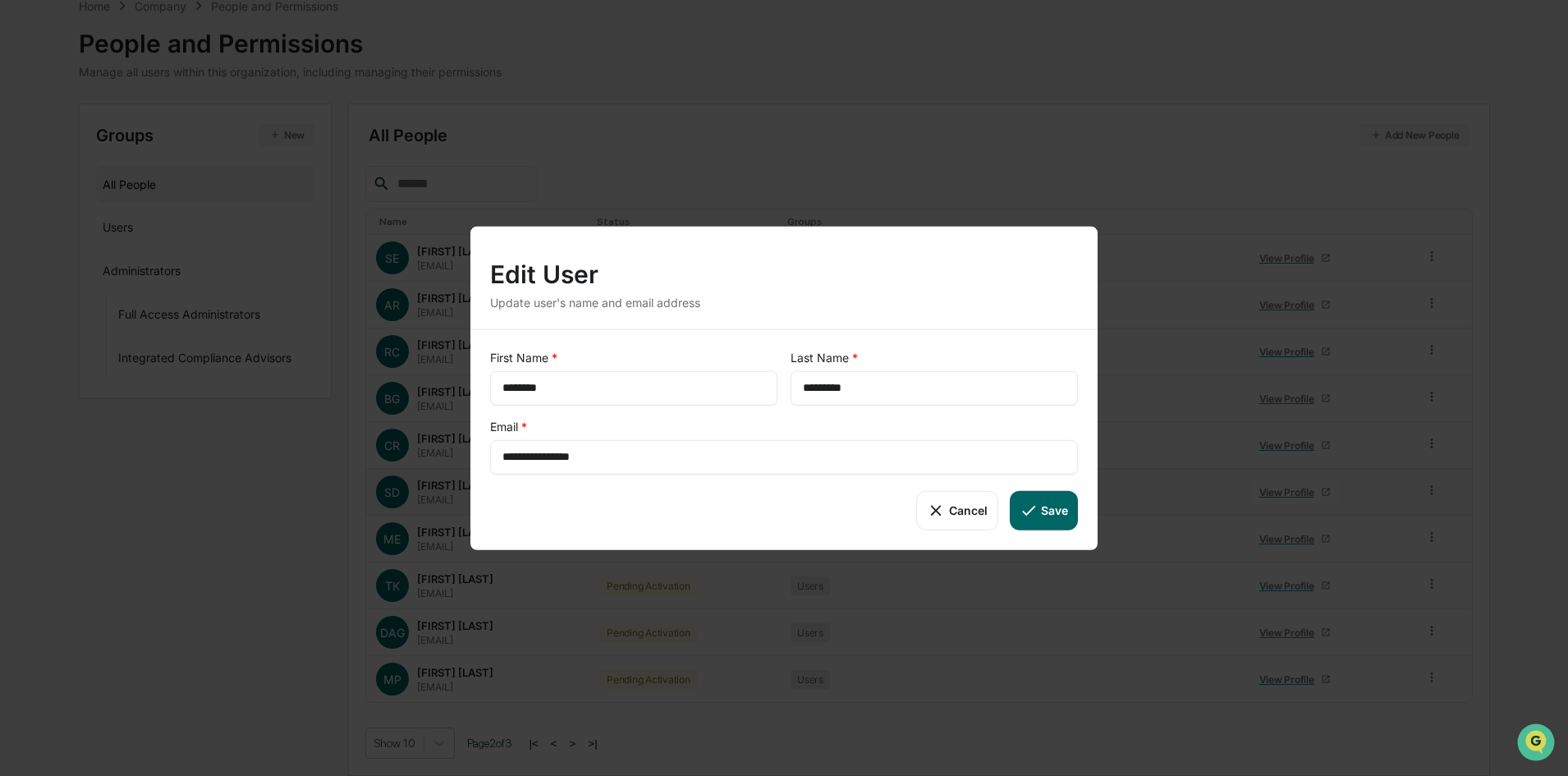 type on "**********" 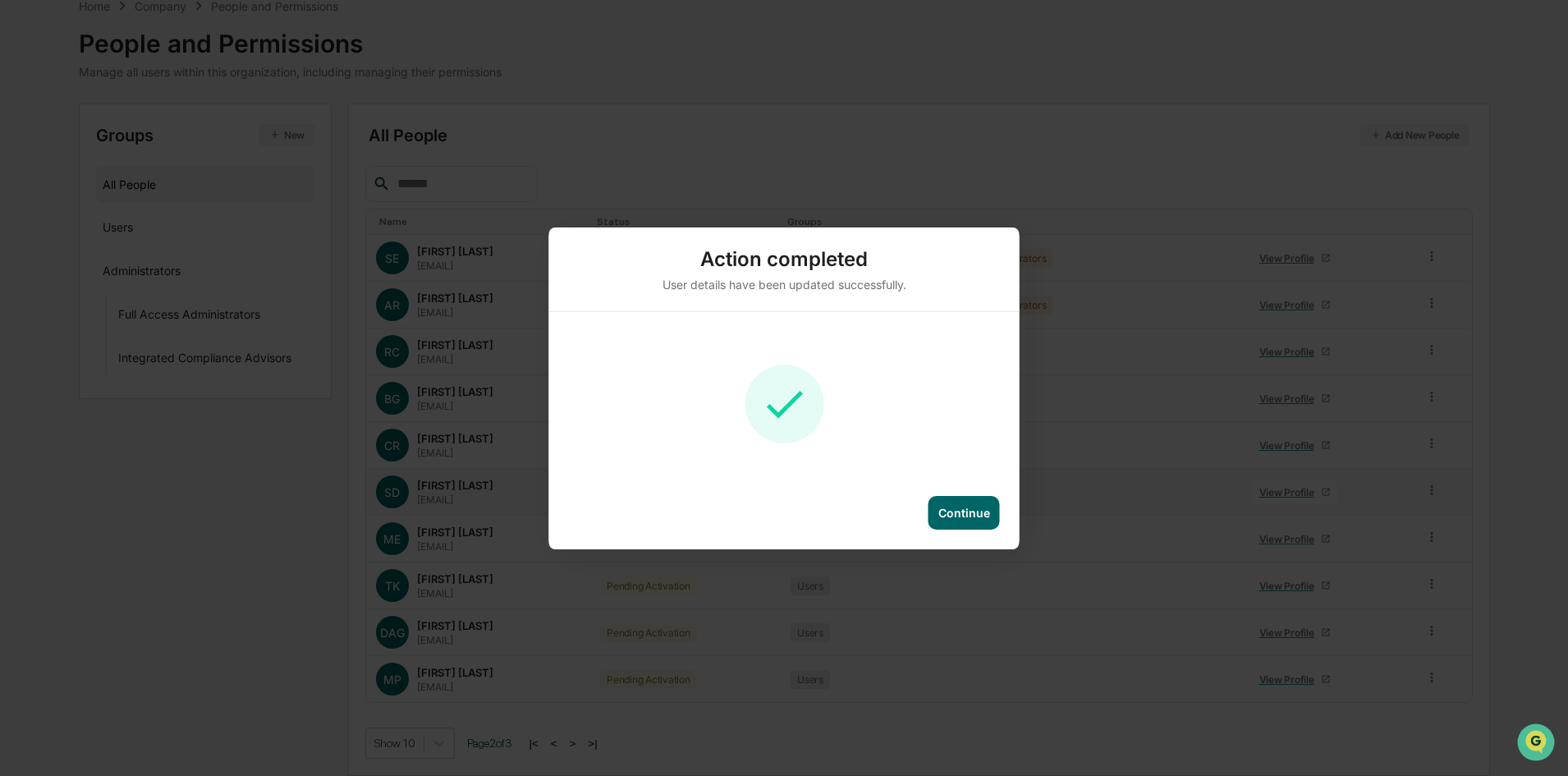 type on "******" 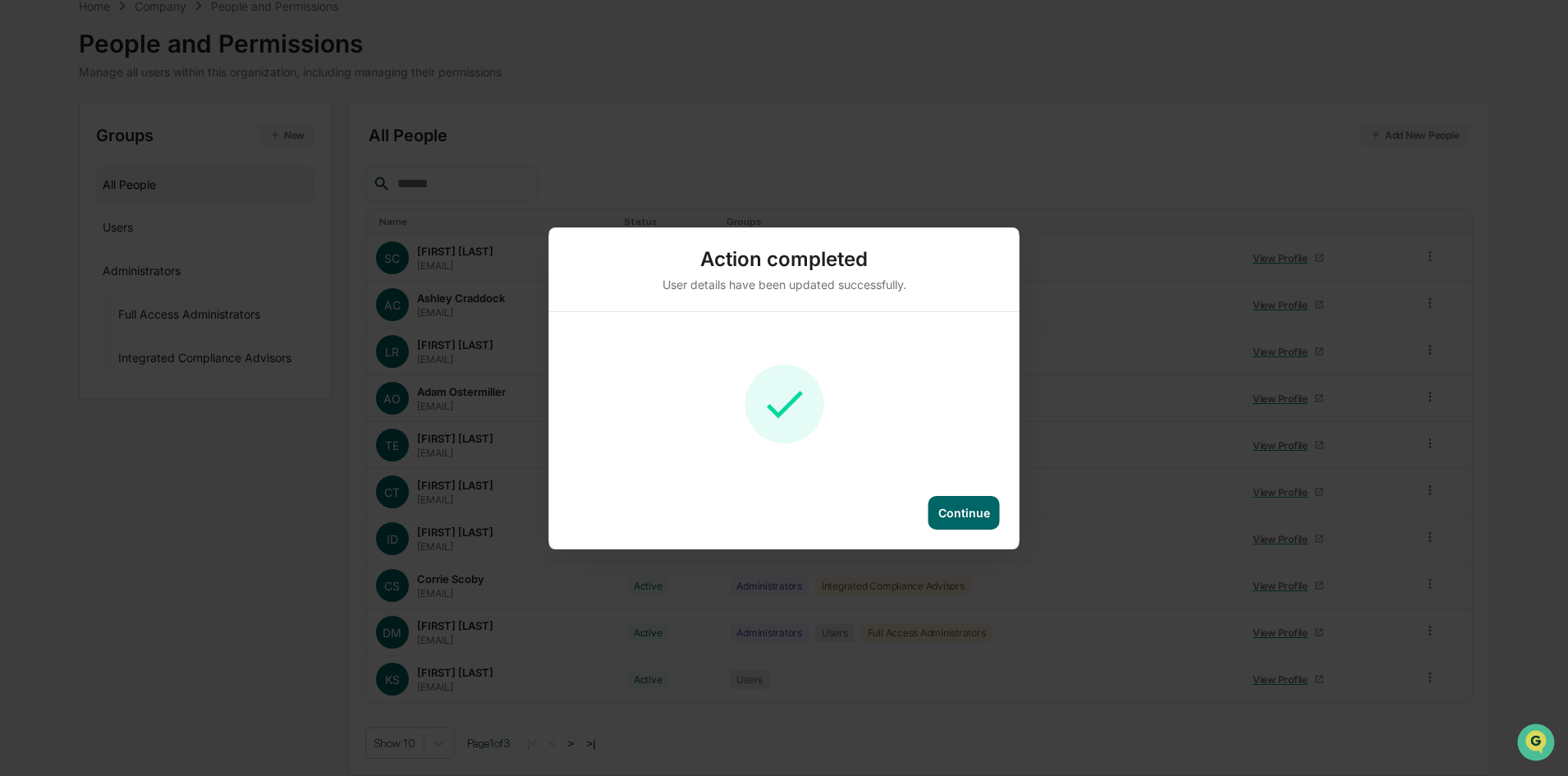 click on "Continue" at bounding box center [964, 512] 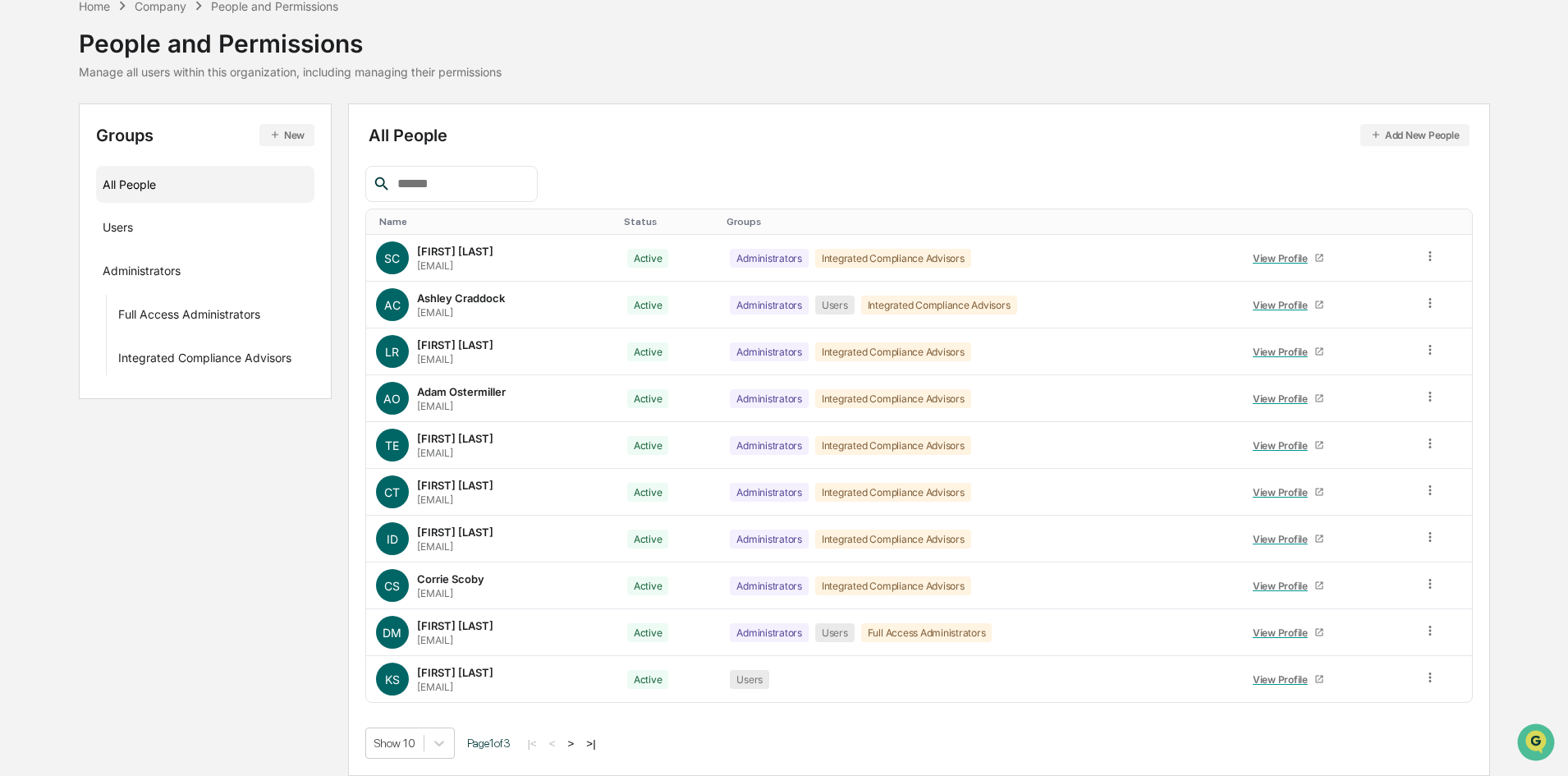 click on ">" at bounding box center (571, 743) 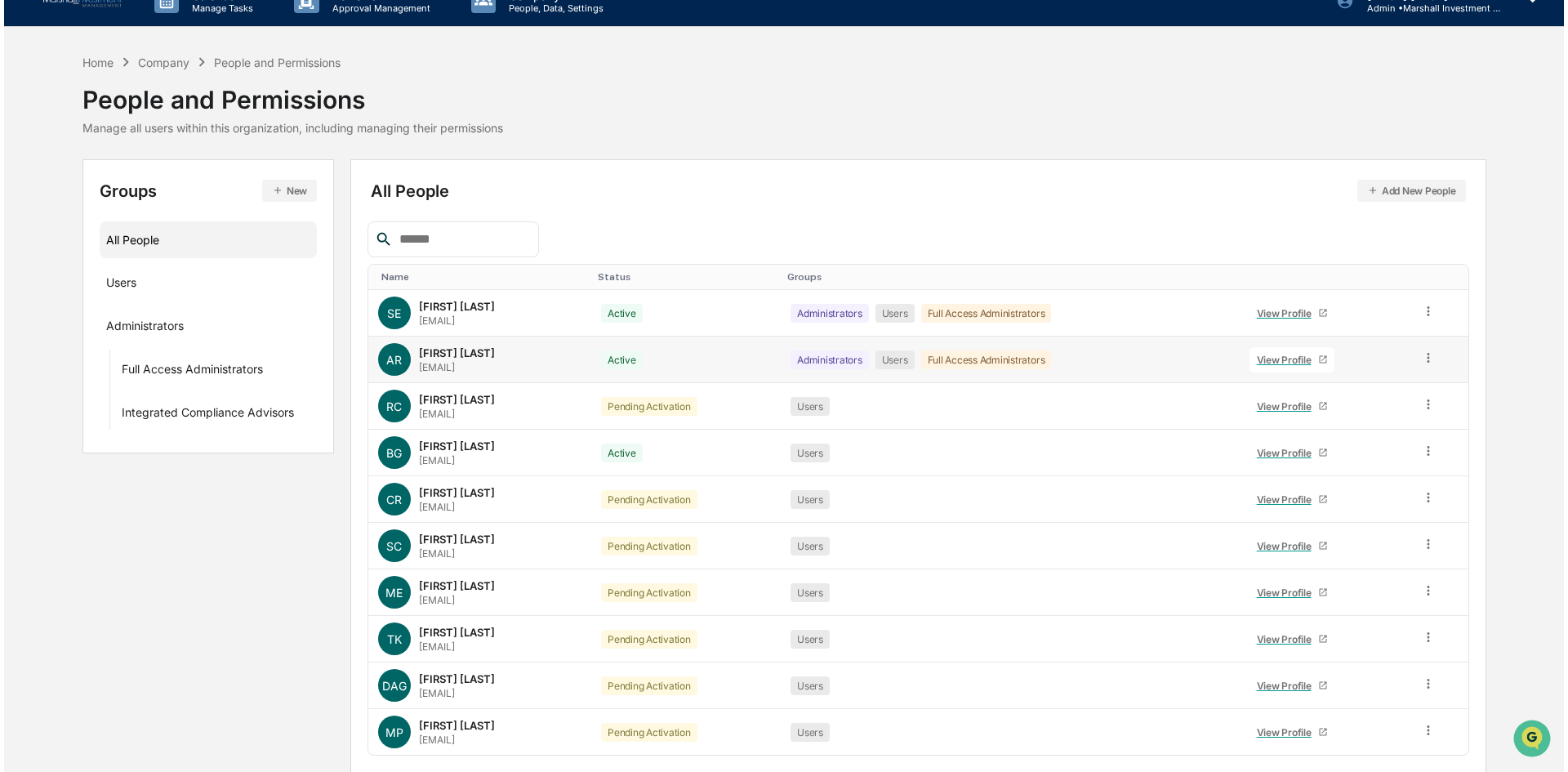 scroll, scrollTop: 0, scrollLeft: 0, axis: both 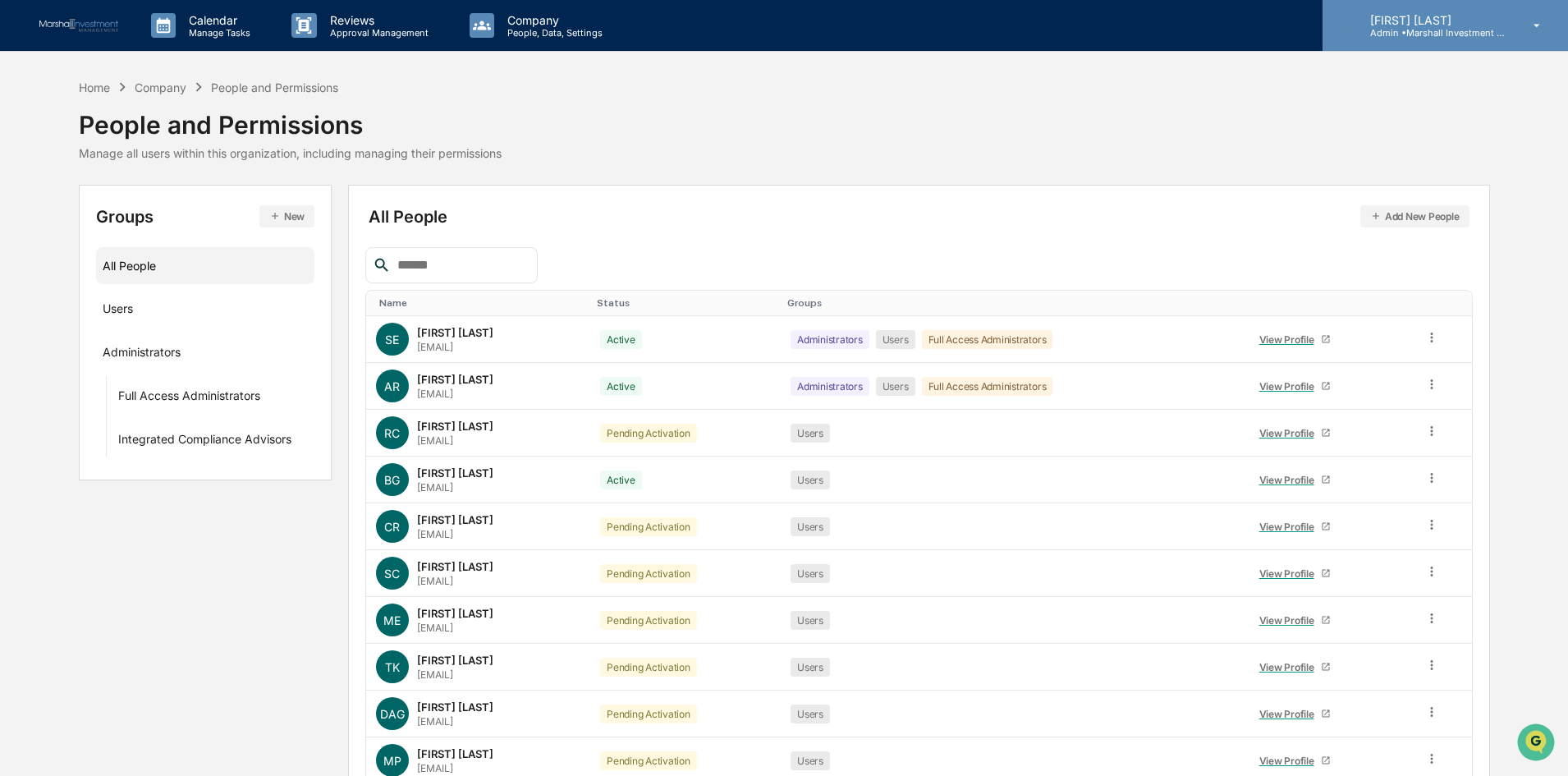 click 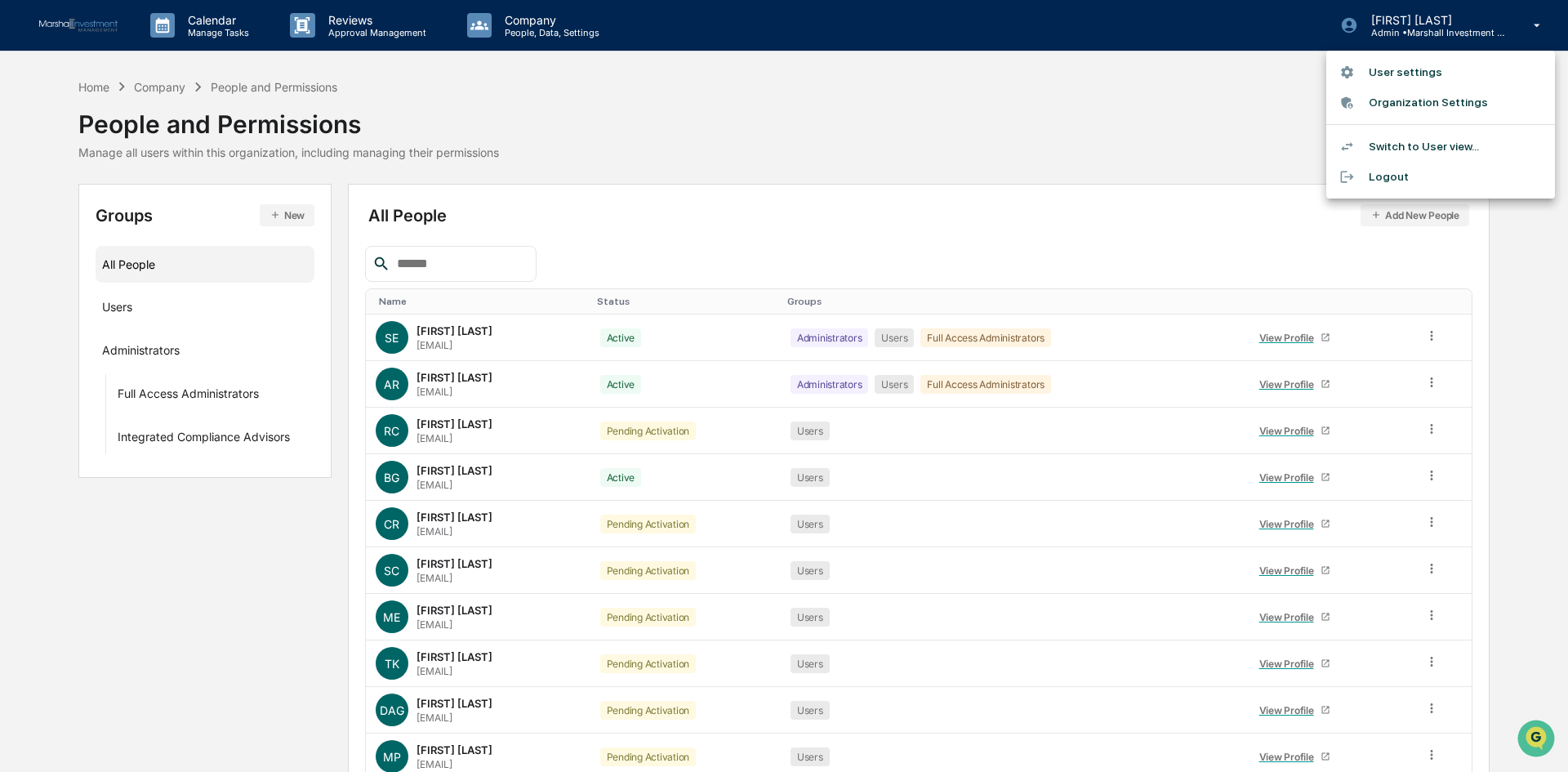 click on "Logout" at bounding box center (1441, 176) 